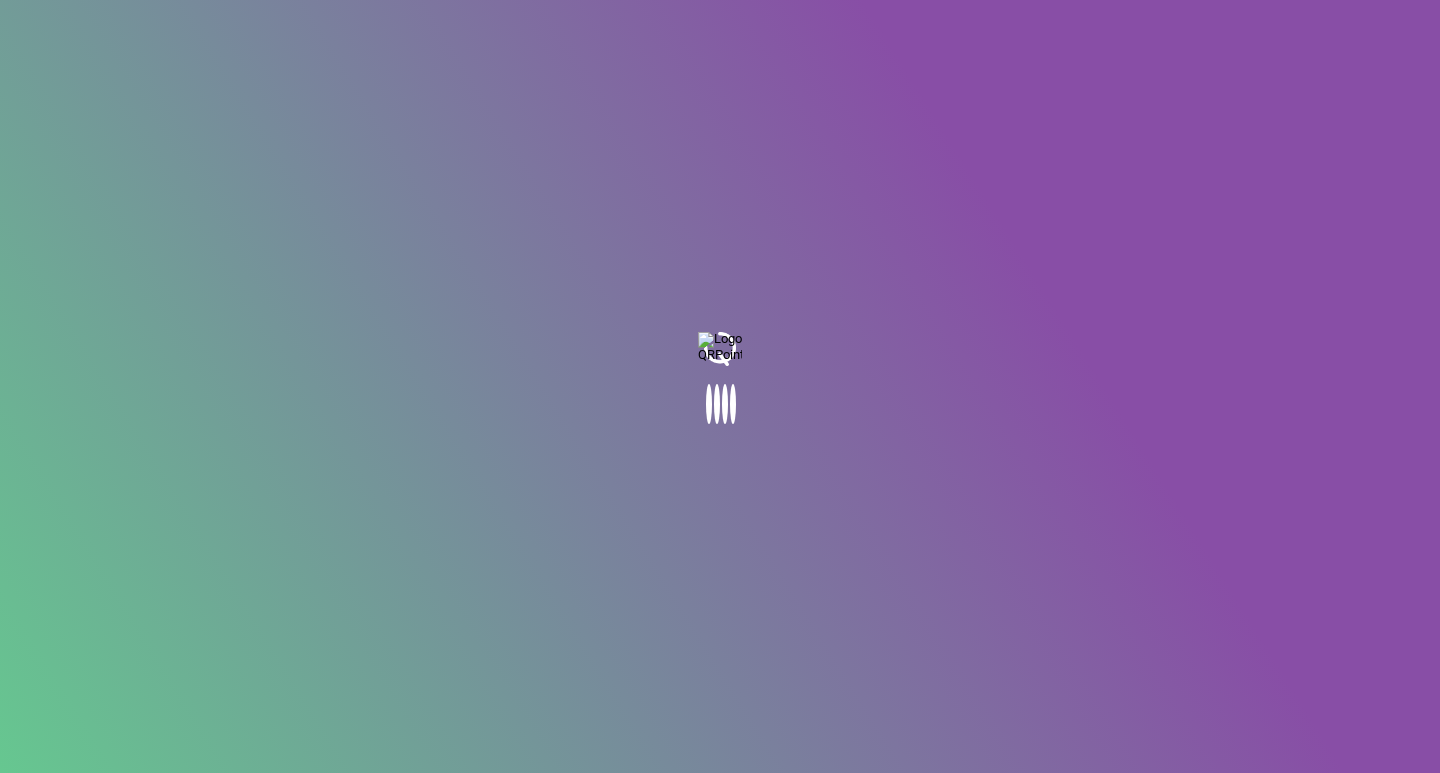 scroll, scrollTop: 0, scrollLeft: 0, axis: both 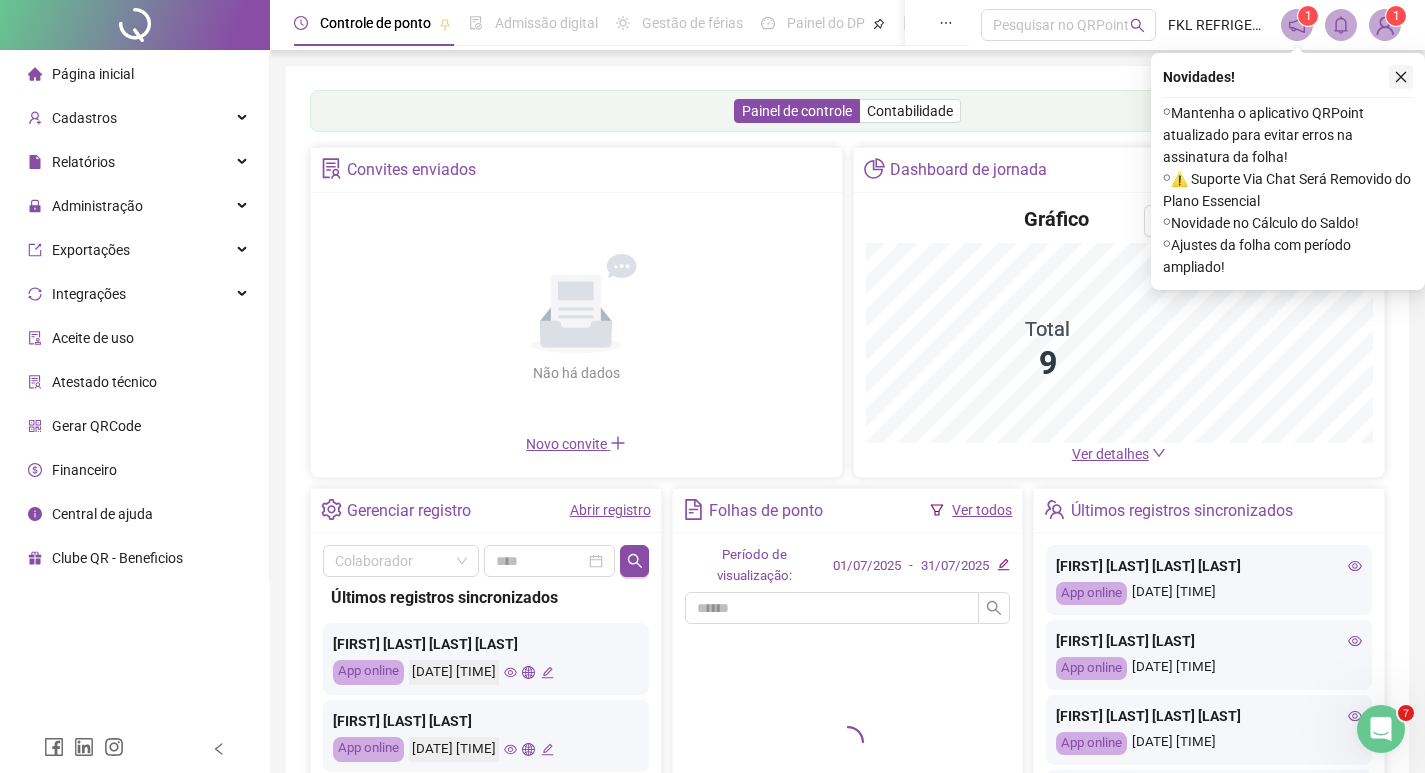 click at bounding box center [1401, 77] 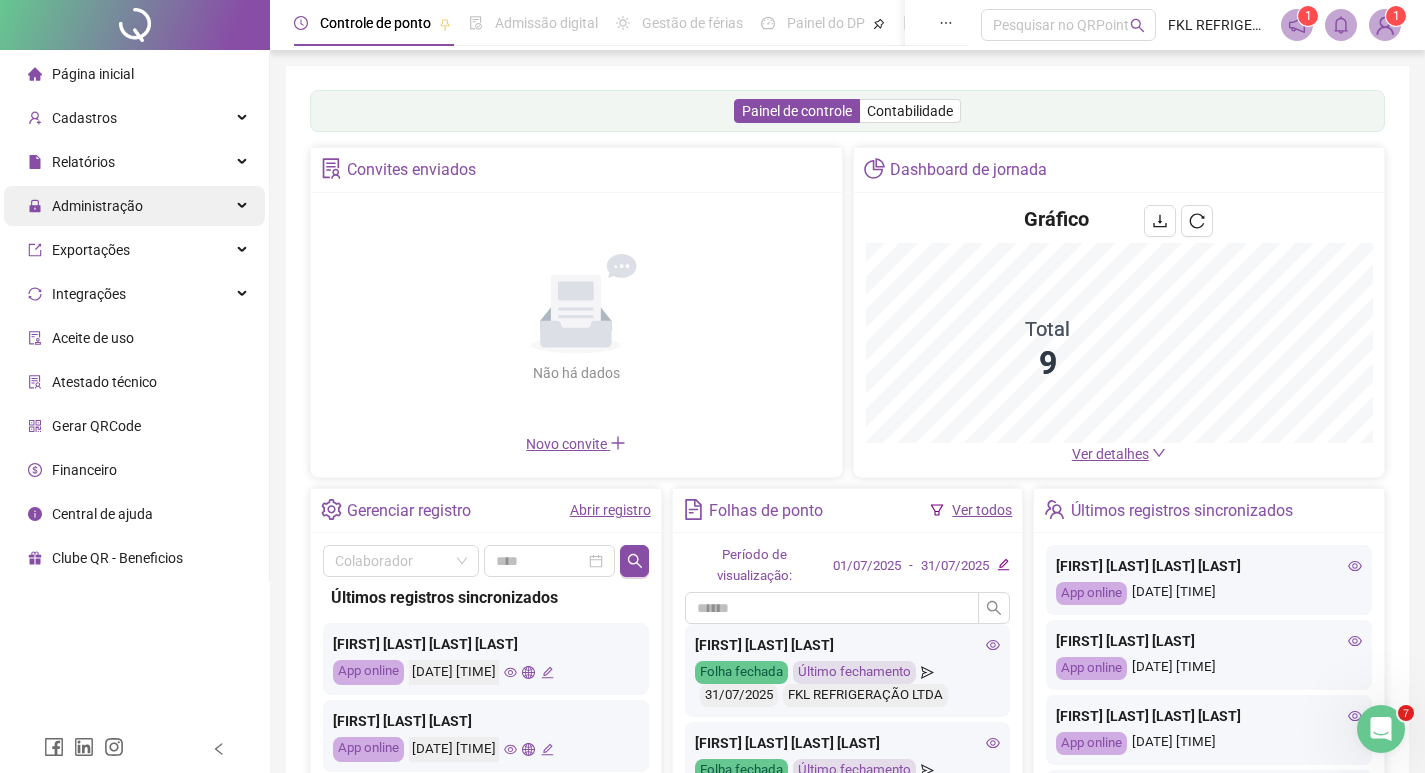 click on "Administração" at bounding box center [97, 206] 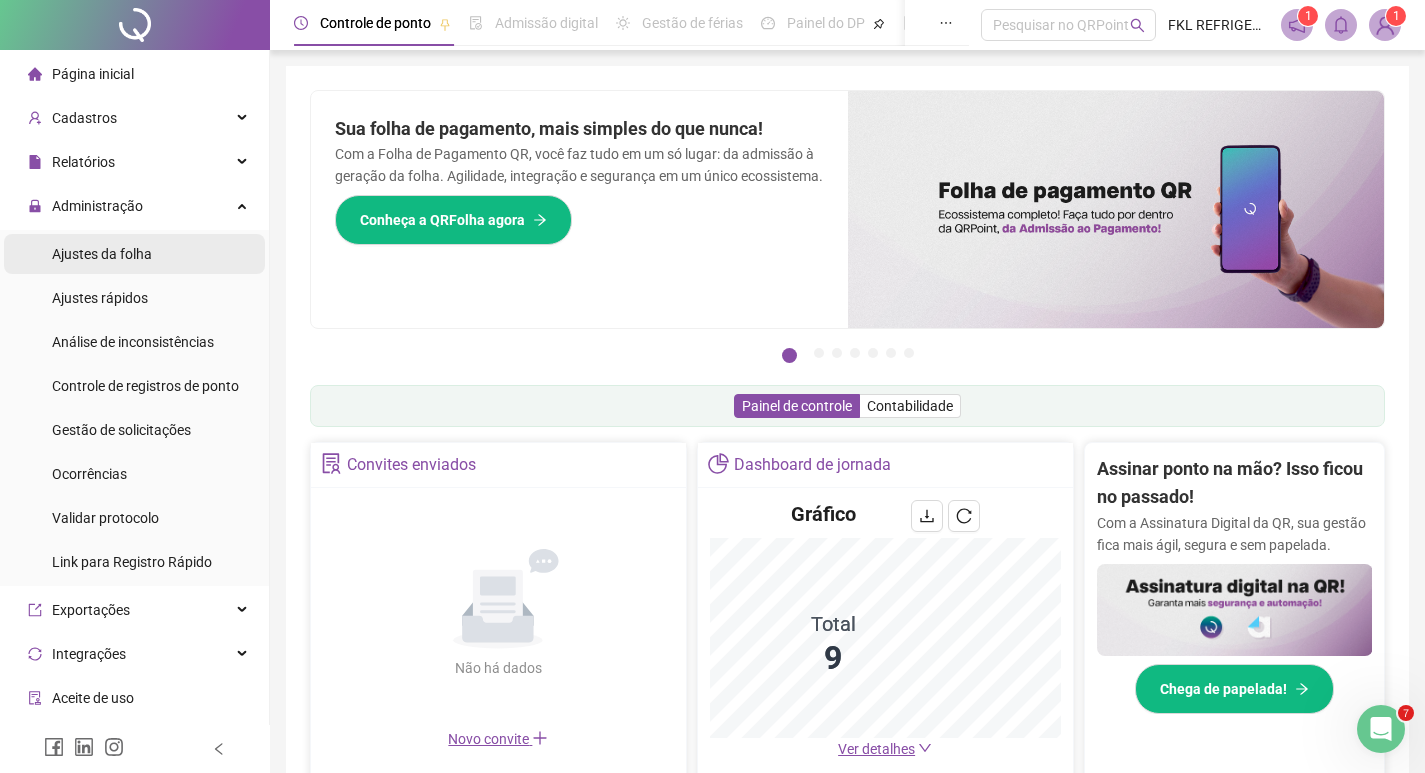 click on "Ajustes da folha" at bounding box center (102, 254) 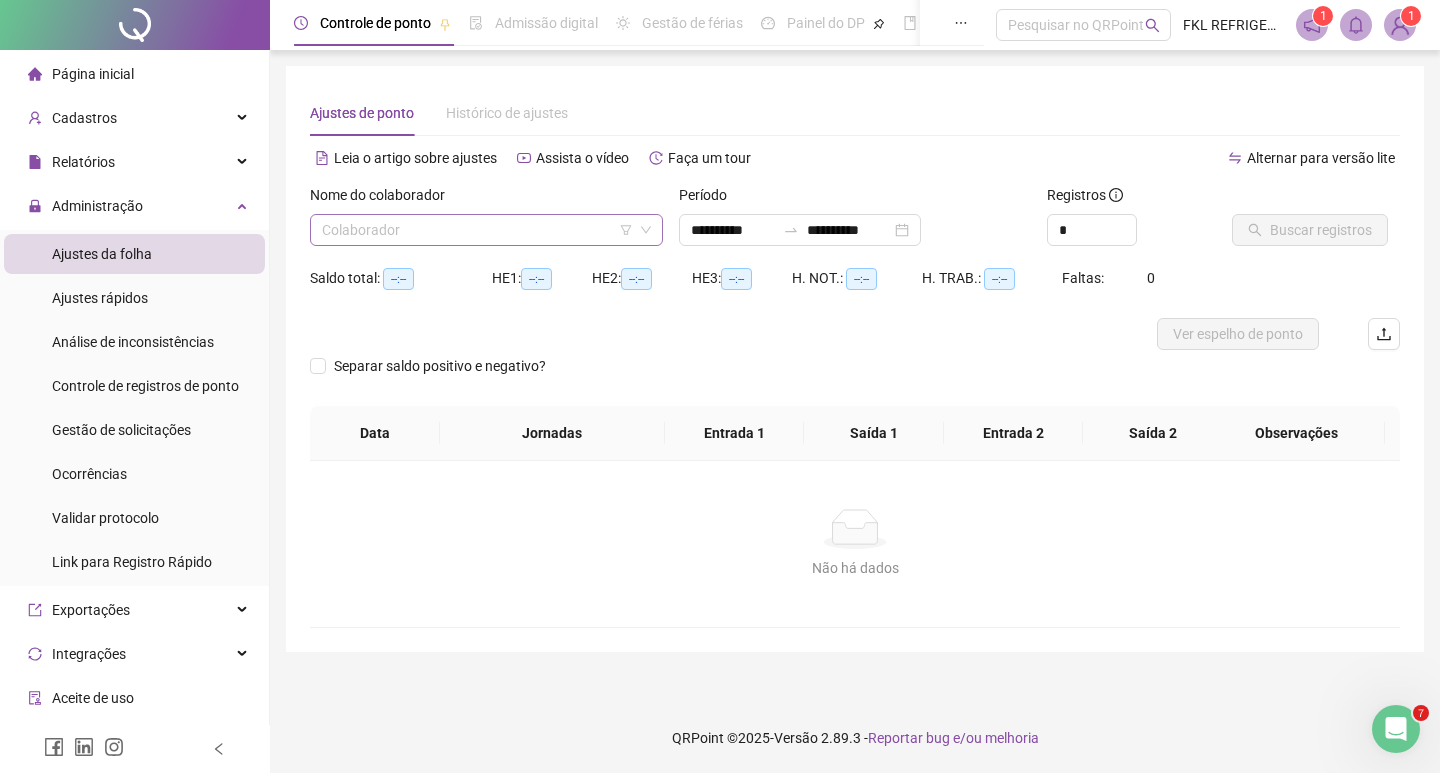 click at bounding box center [477, 230] 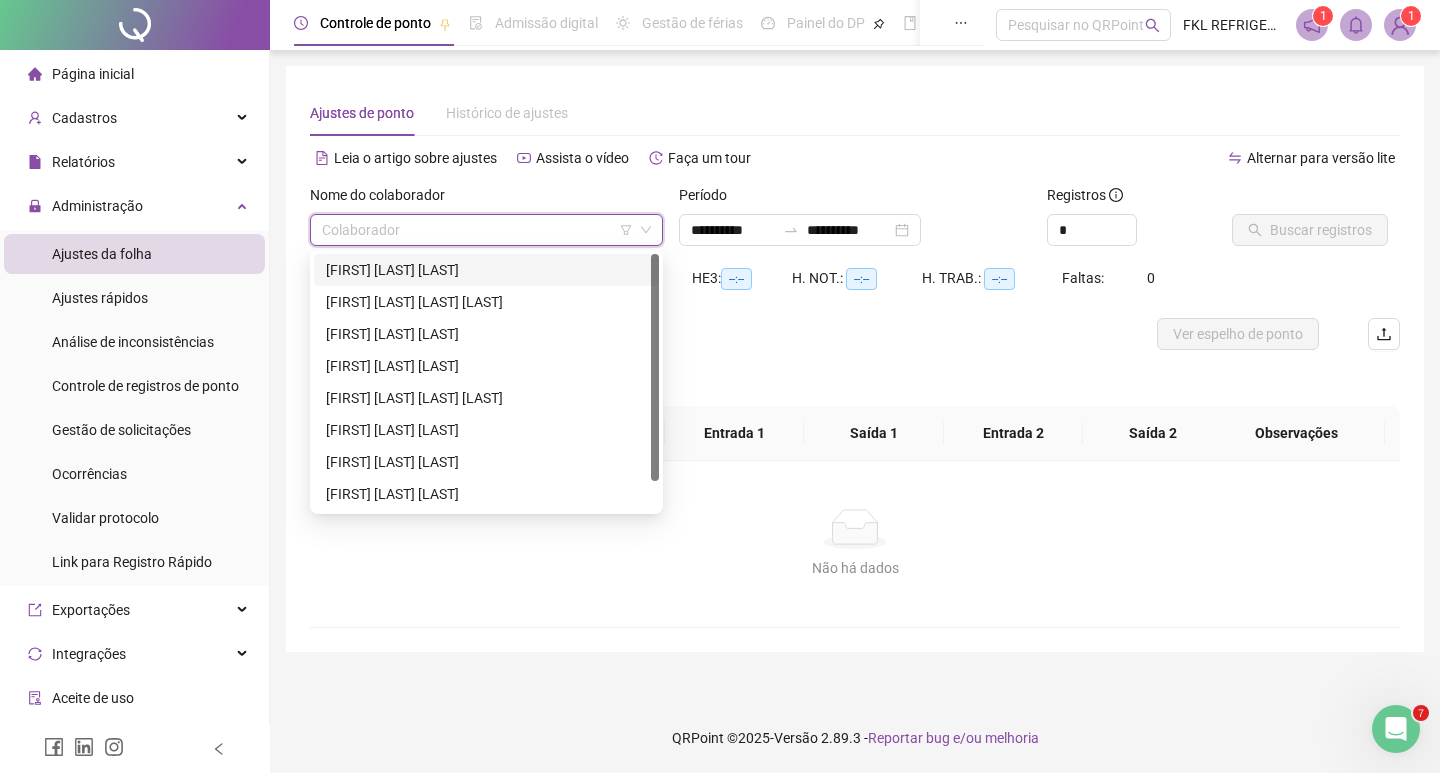 click on "[FIRST] [LAST] [LAST]" at bounding box center [486, 270] 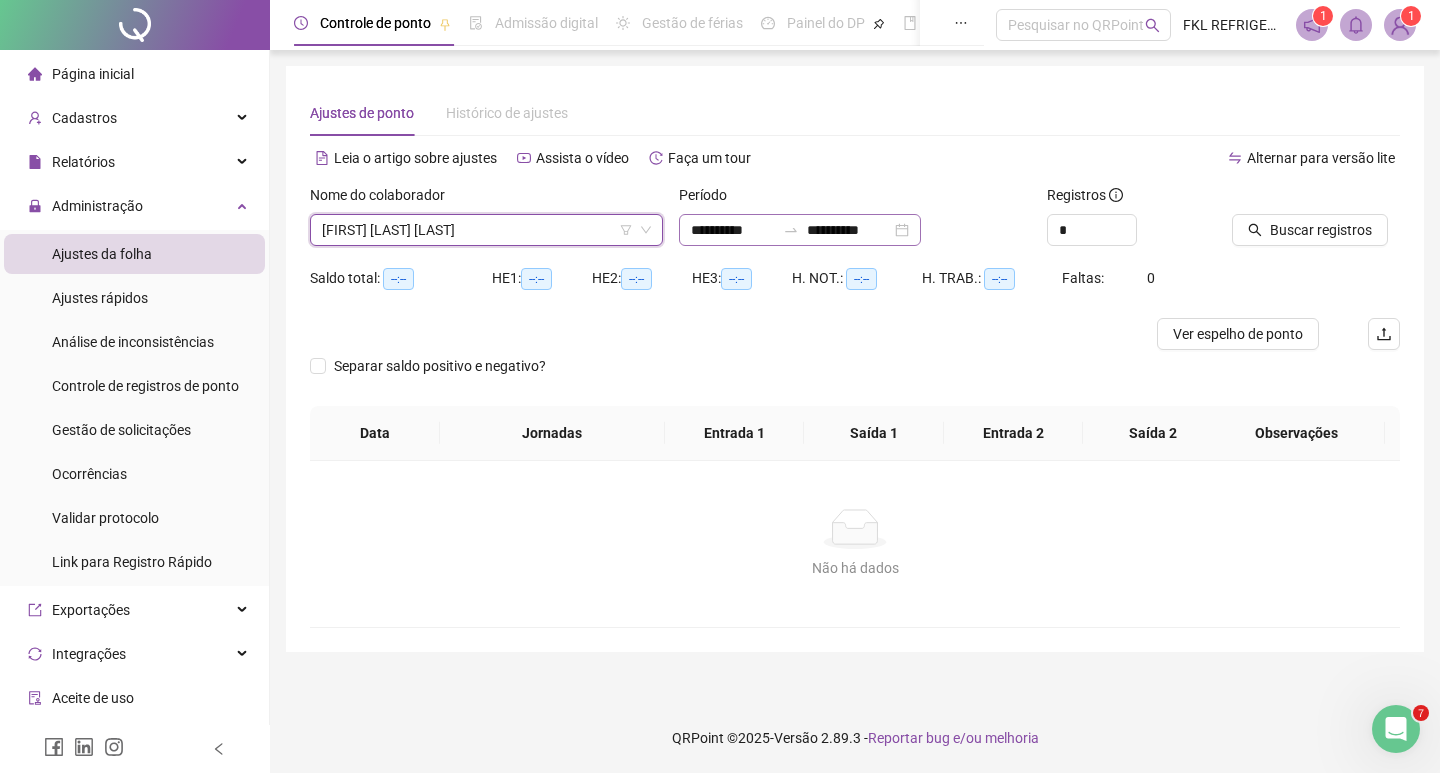click on "**********" at bounding box center (800, 230) 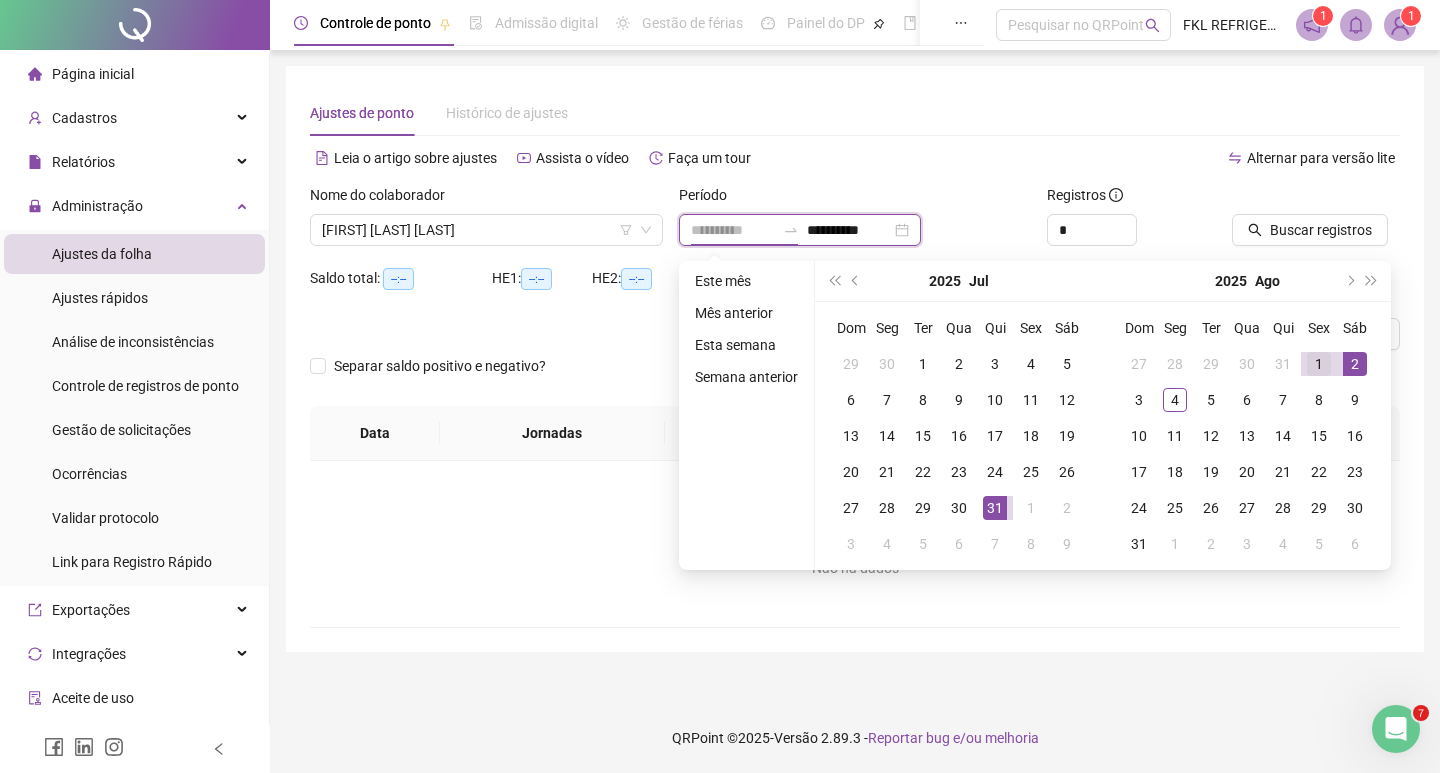 type on "**********" 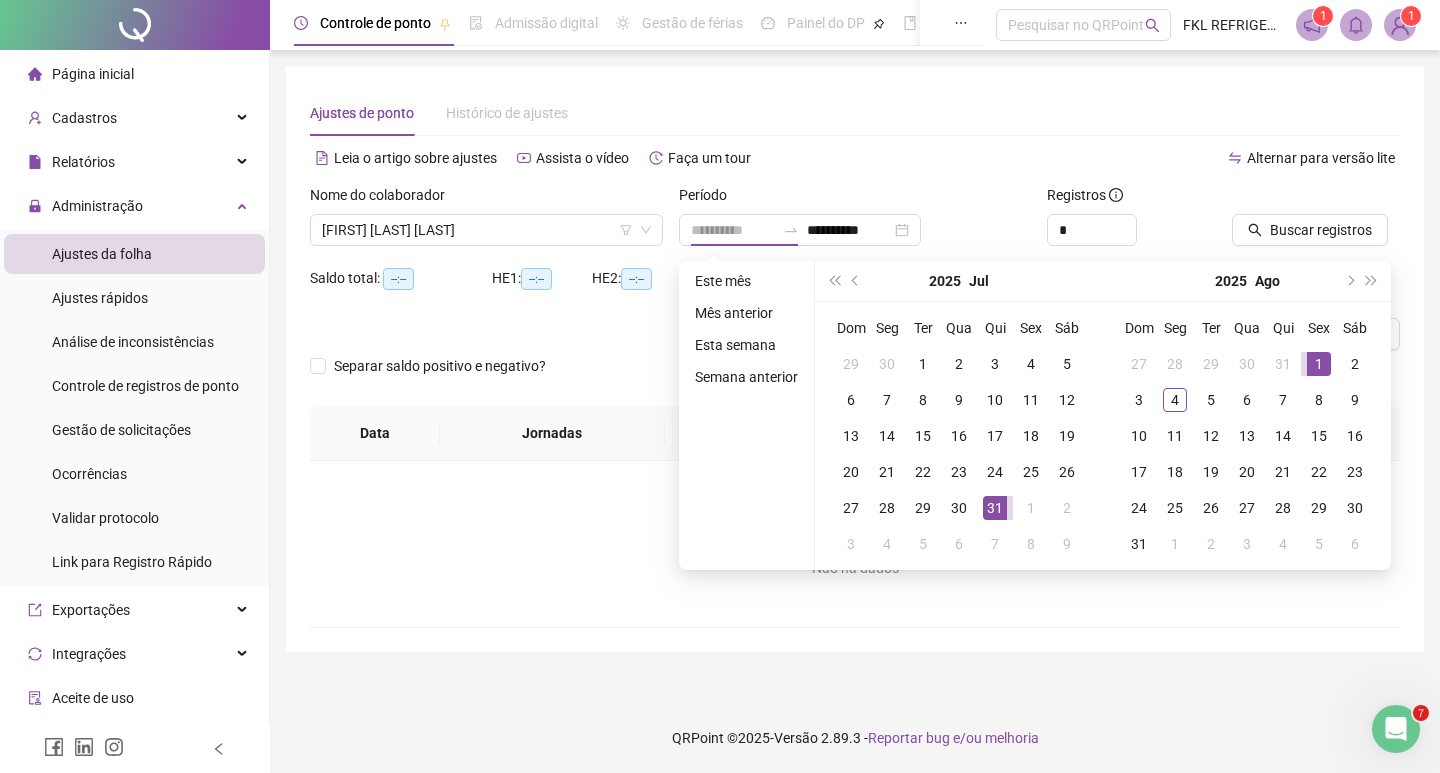 click on "1" at bounding box center [1319, 364] 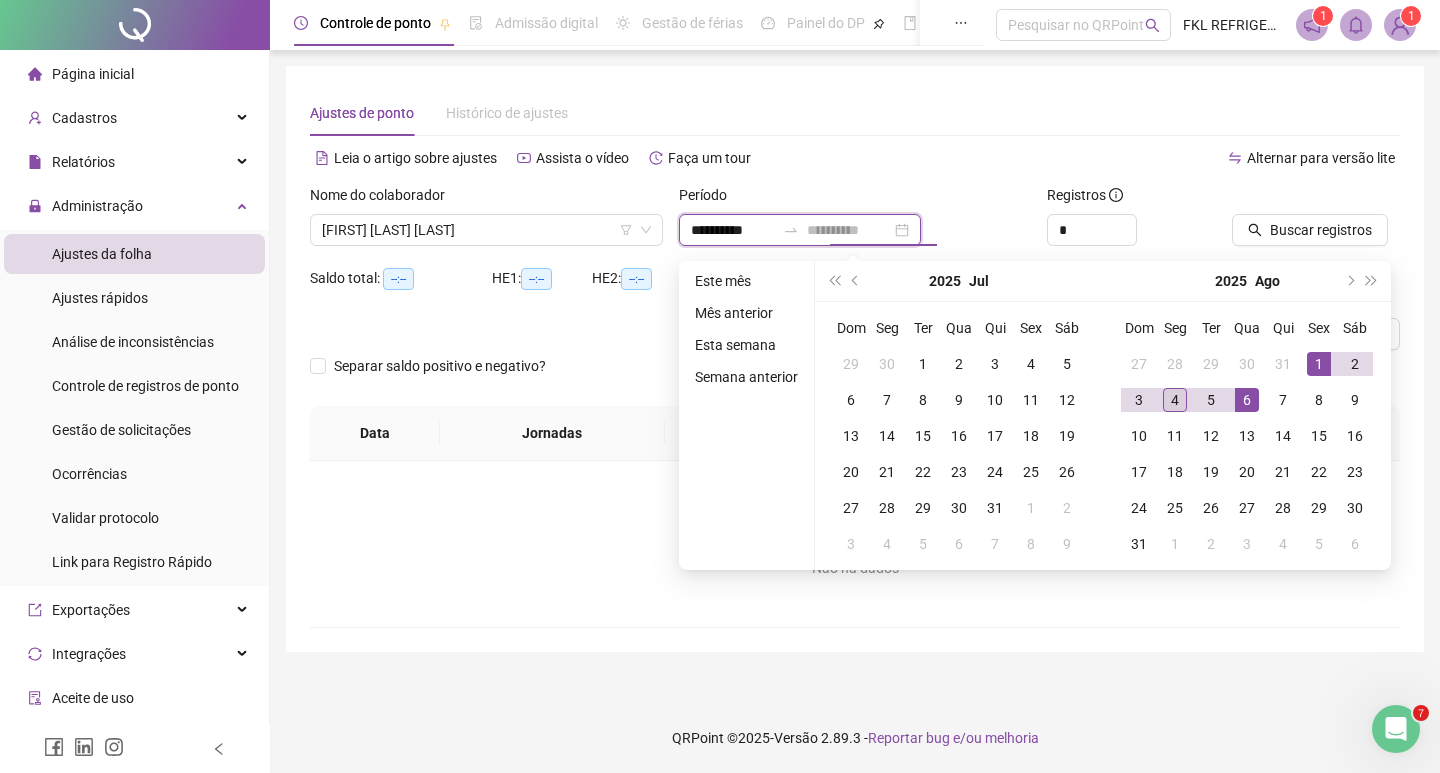 type on "**********" 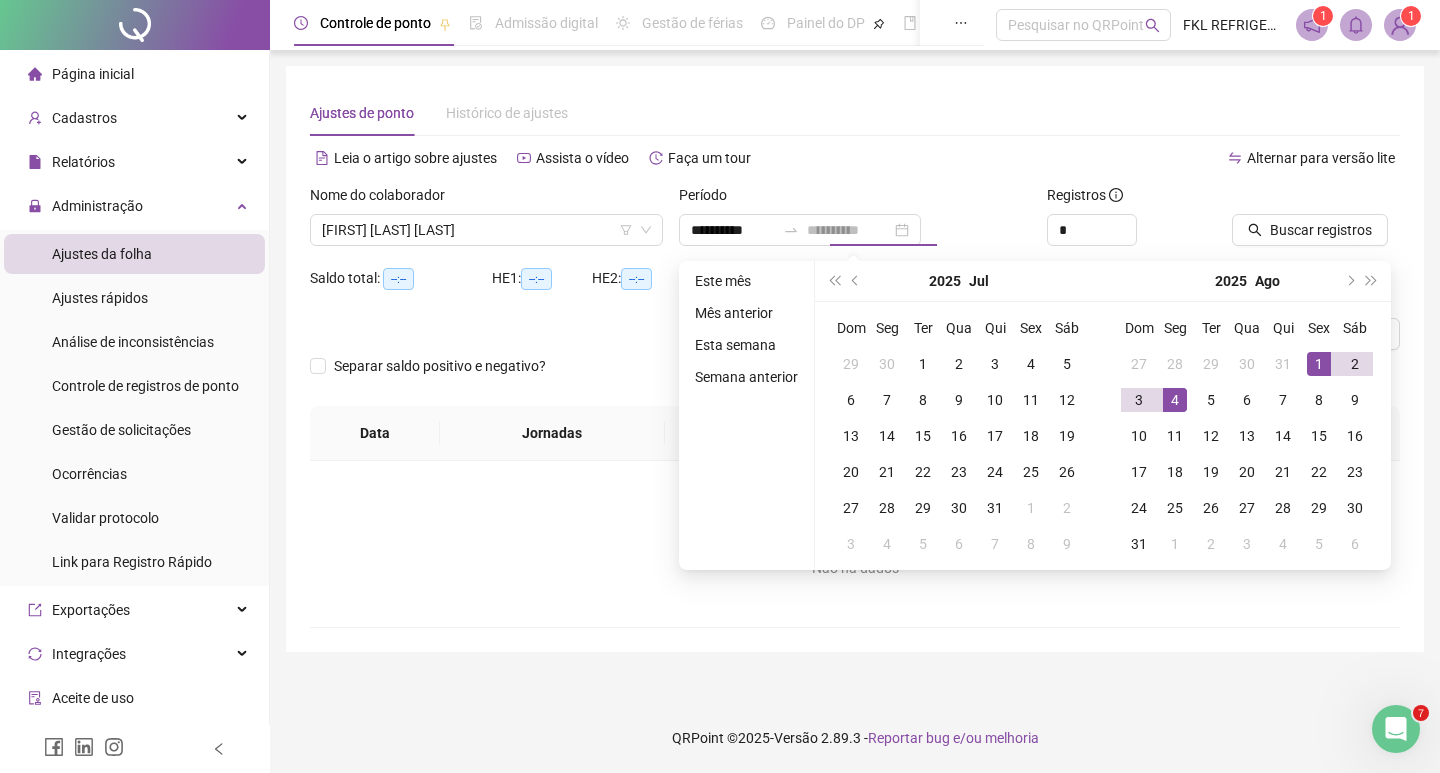 click on "4" at bounding box center (1175, 400) 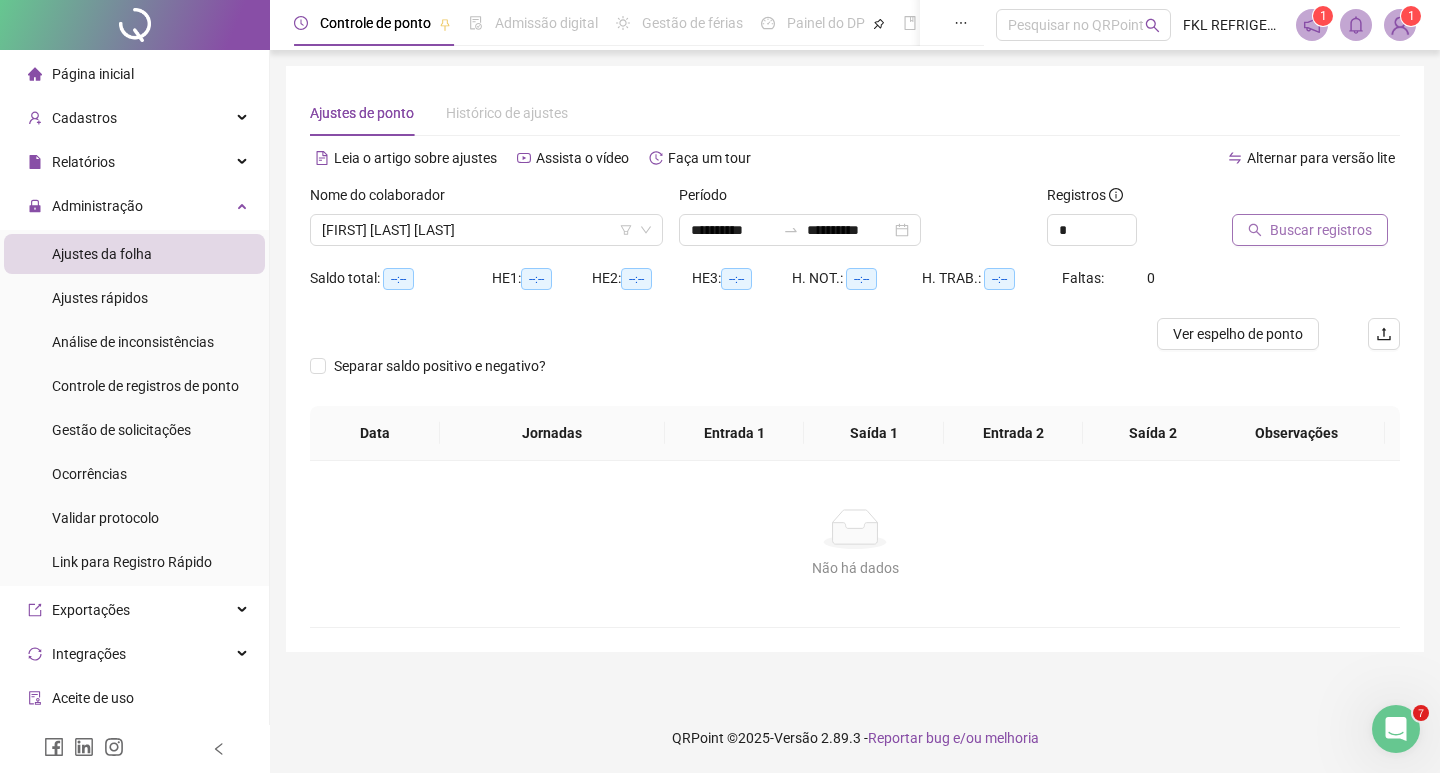 click on "Buscar registros" at bounding box center (1321, 230) 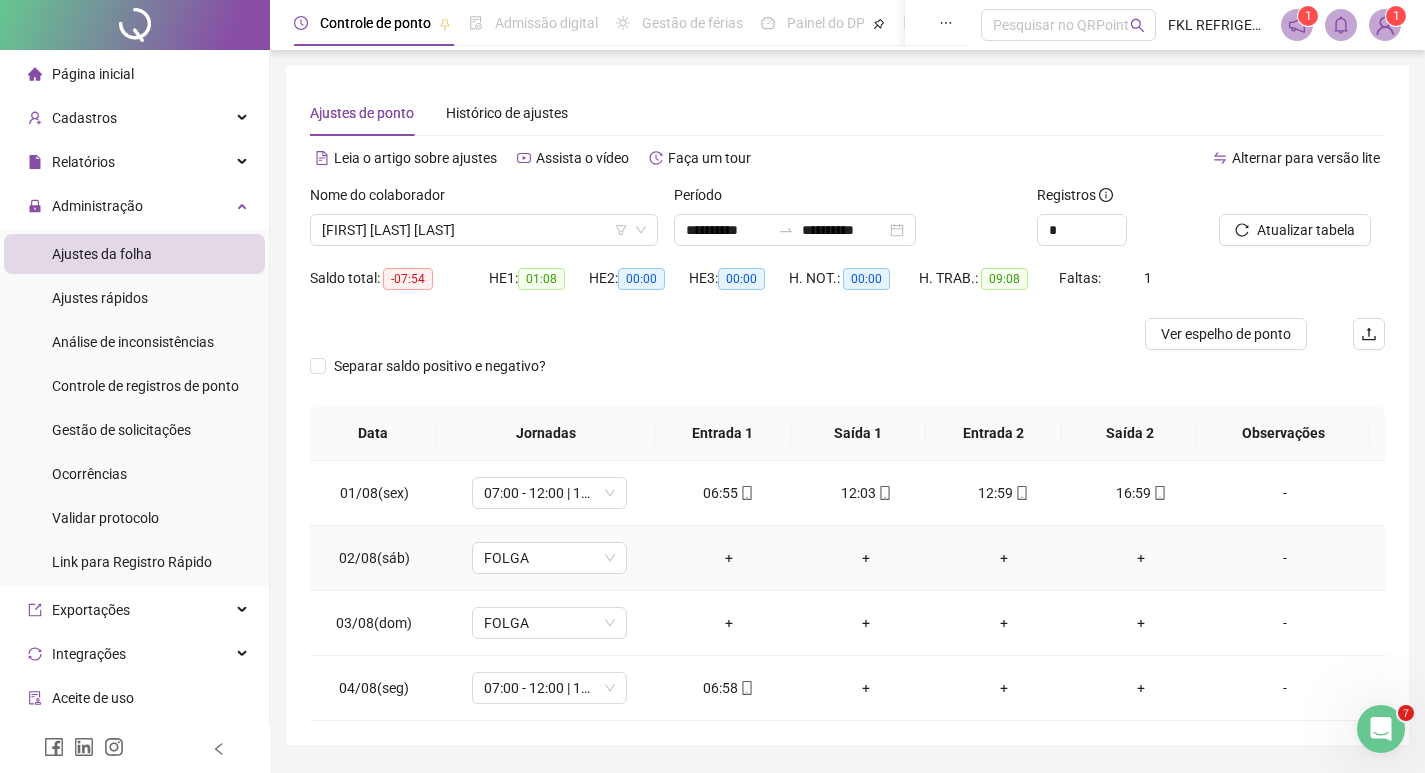 click on "+" at bounding box center (729, 558) 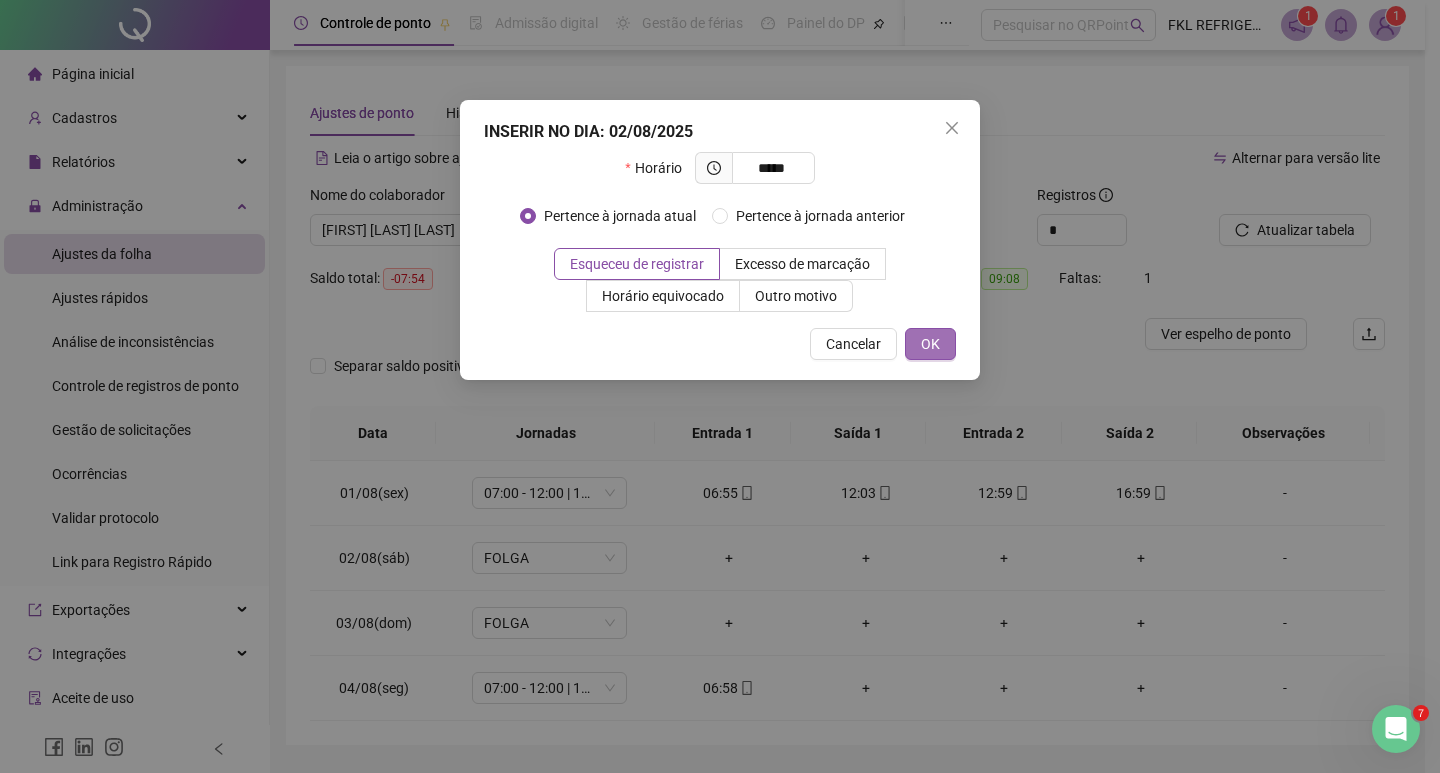 type on "*****" 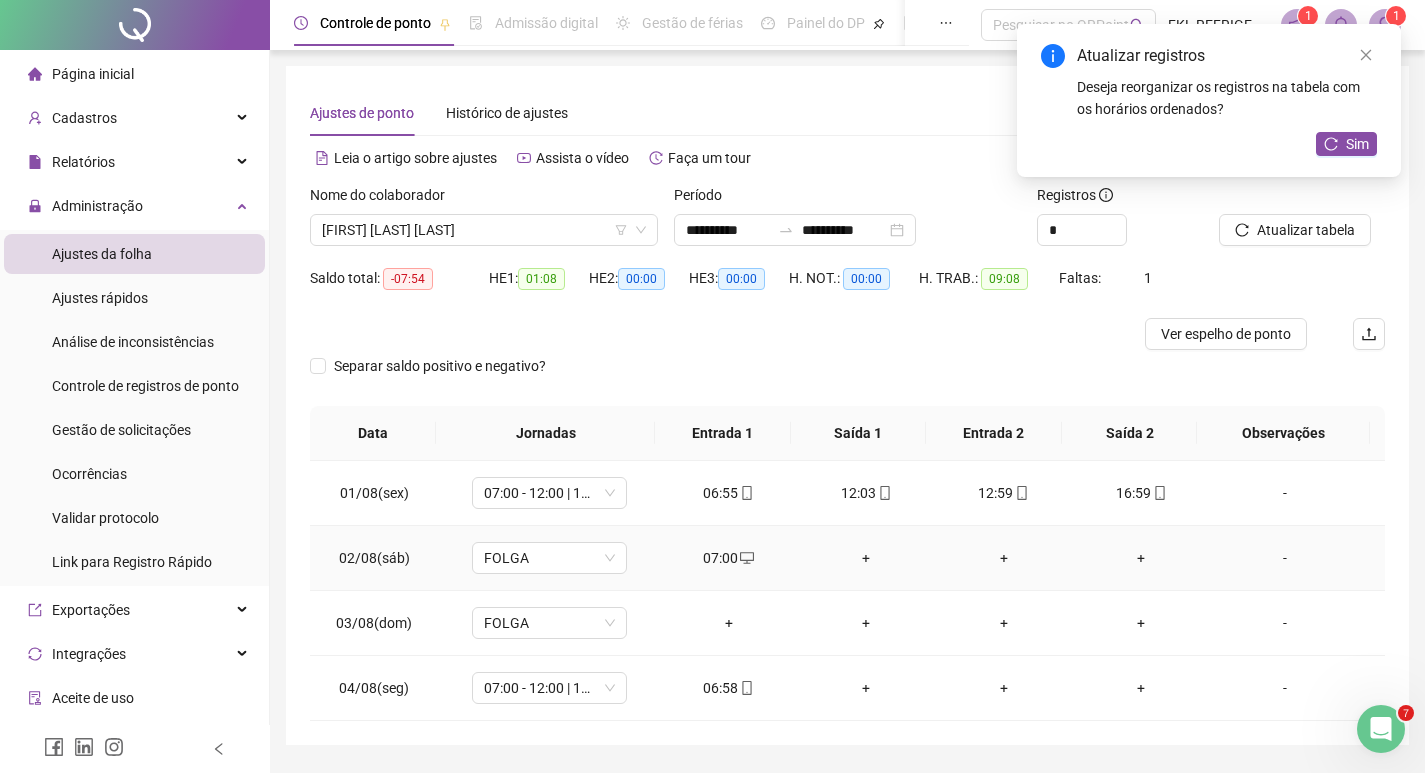 click on "+" at bounding box center [866, 558] 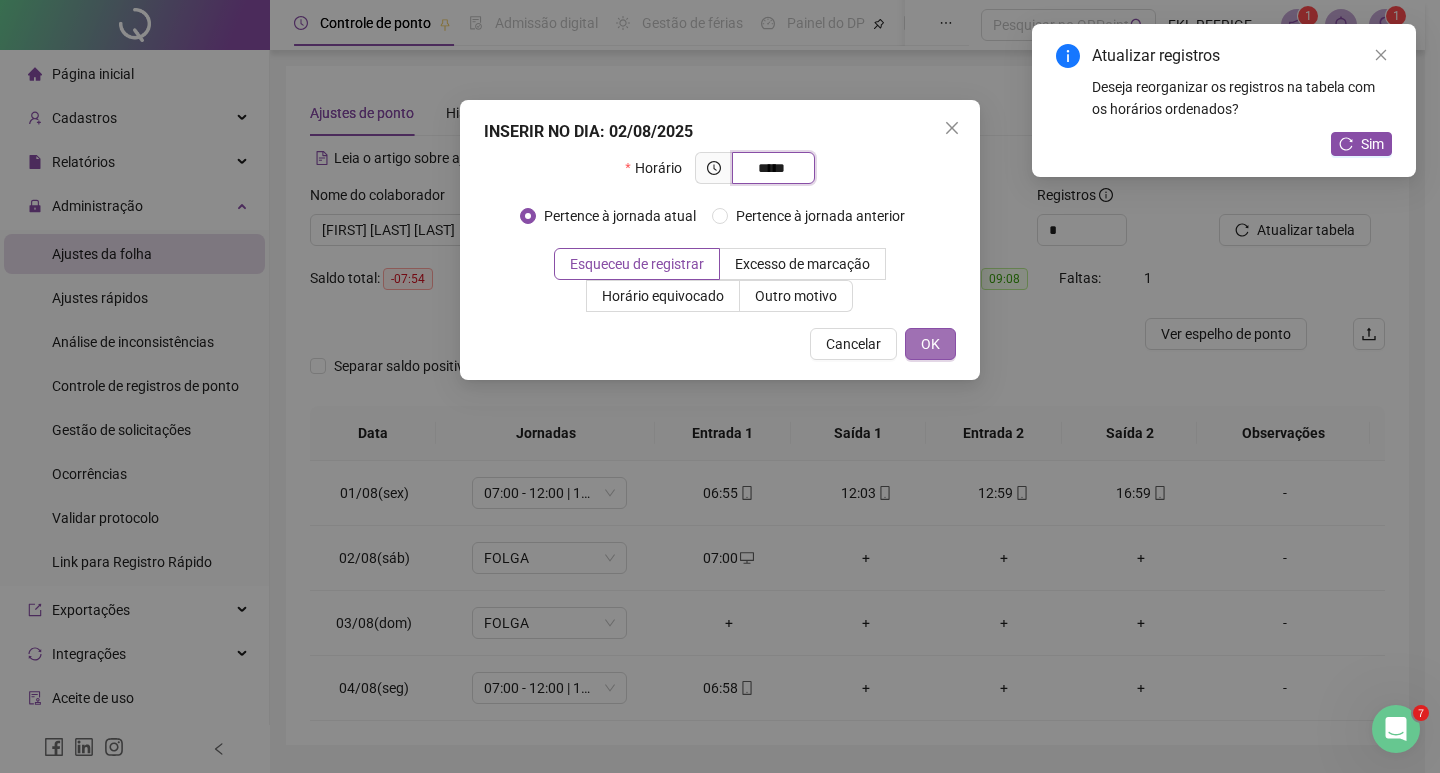 type on "*****" 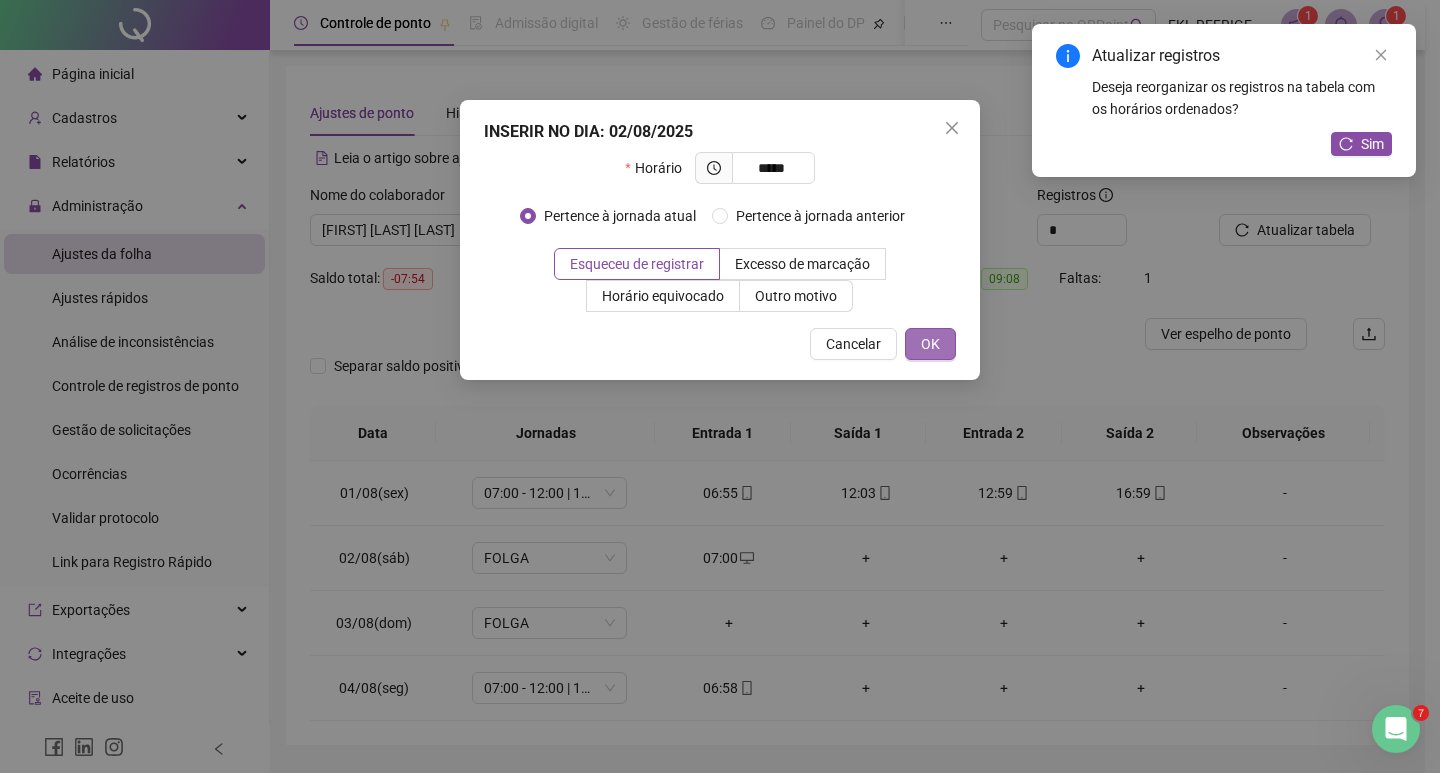 click on "OK" at bounding box center (930, 344) 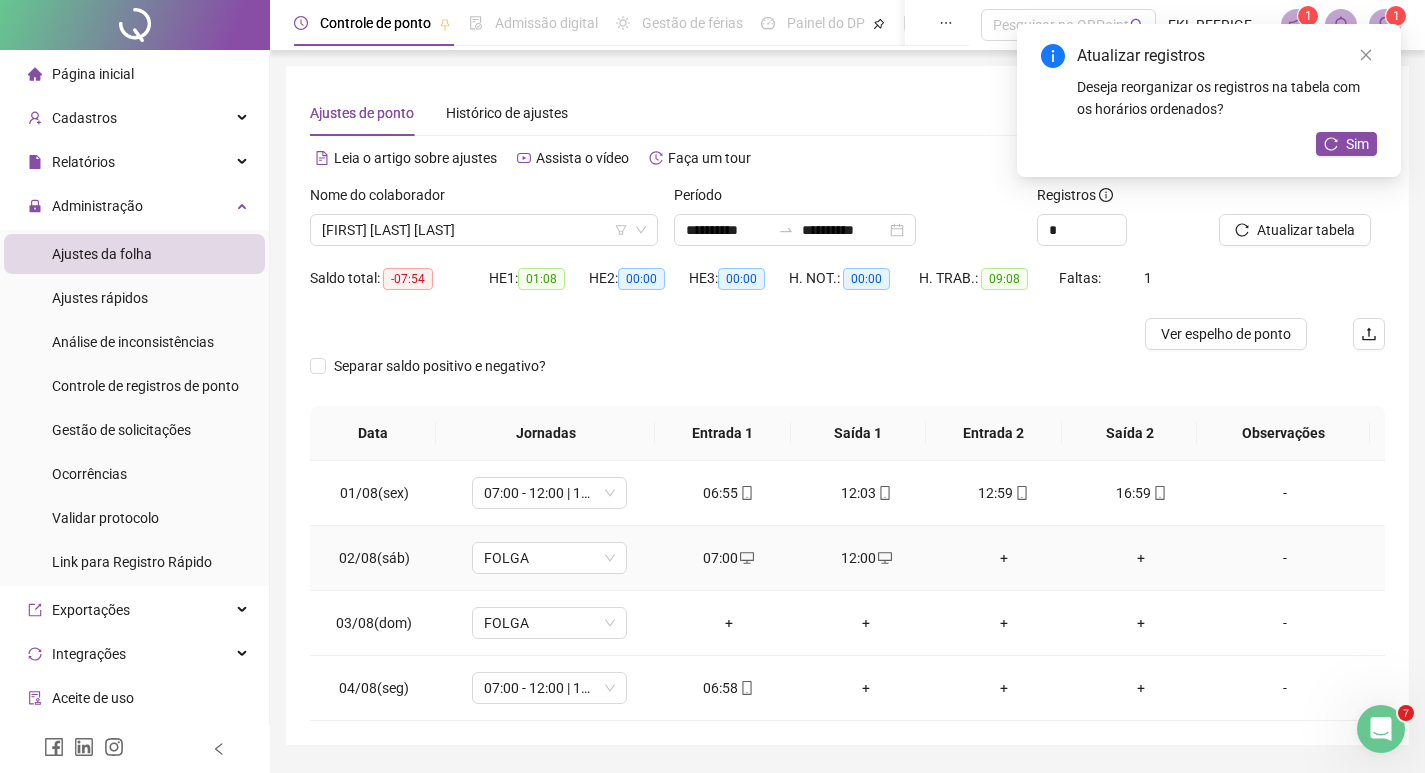 click on "+" at bounding box center (1004, 558) 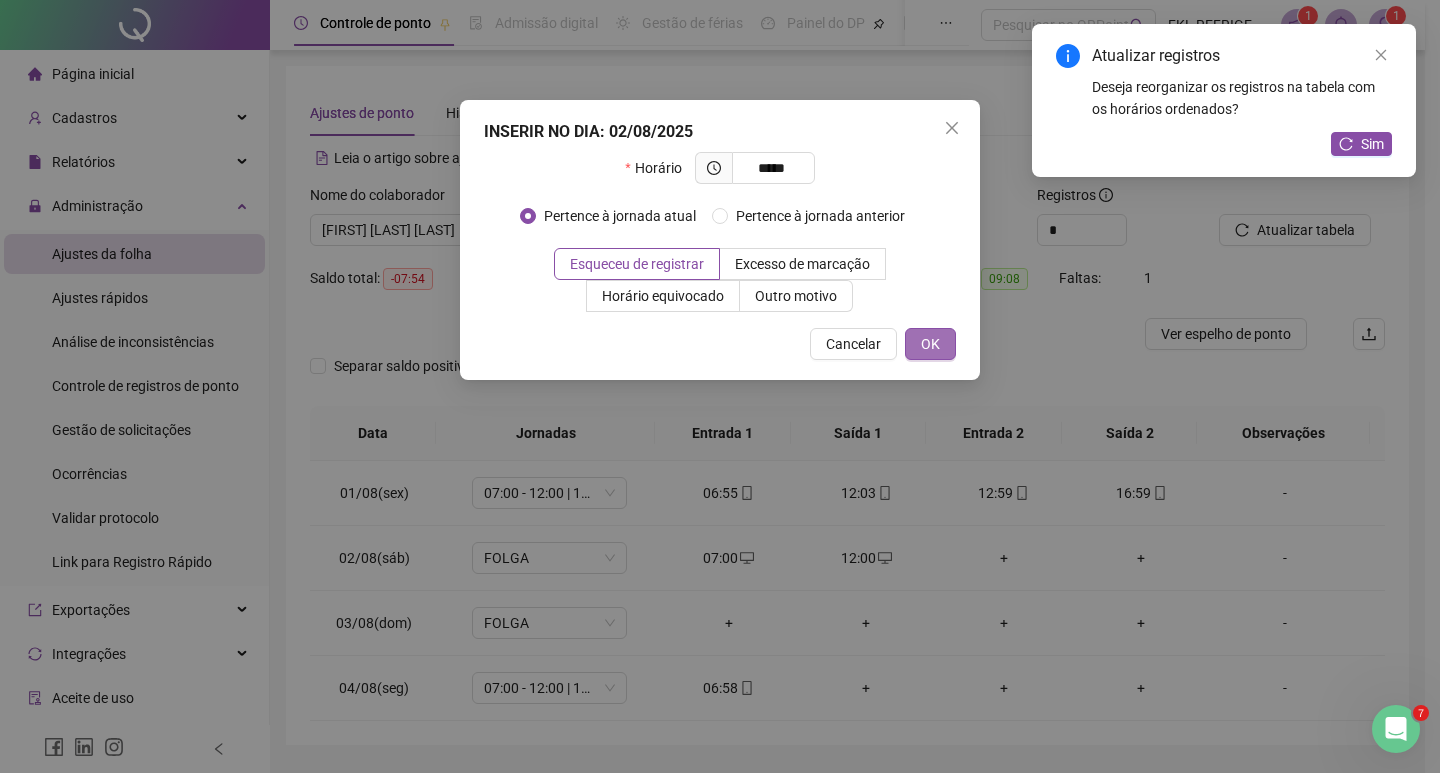 type on "*****" 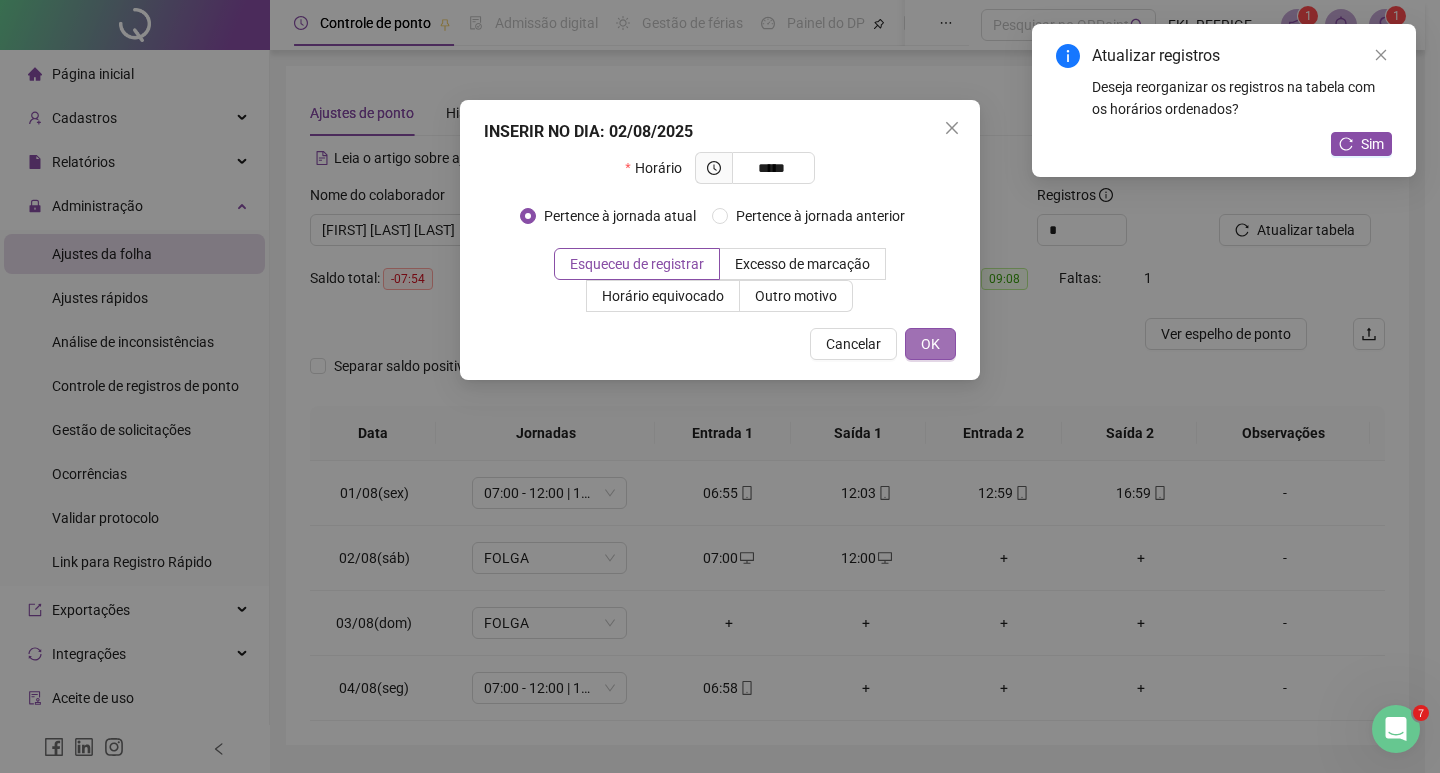 click on "OK" at bounding box center (930, 344) 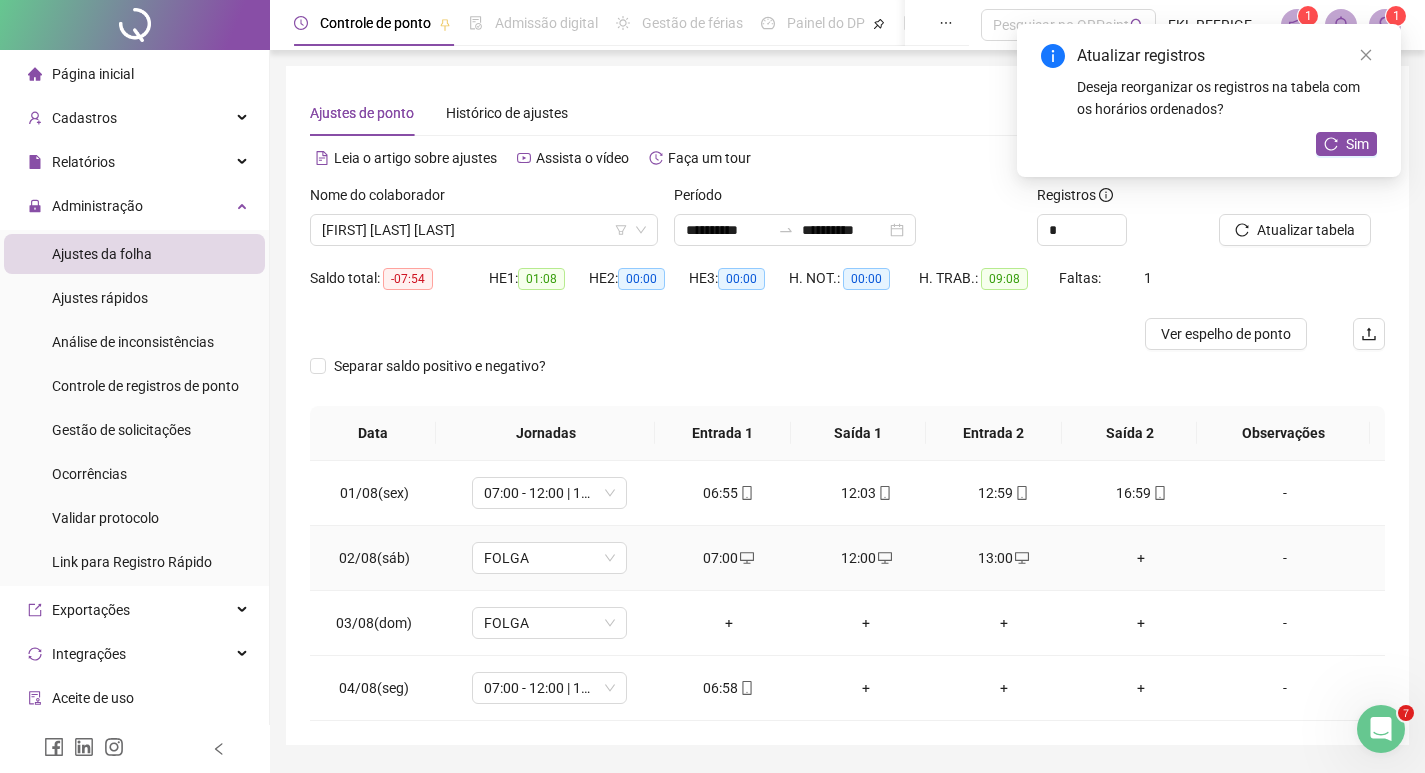 click on "+" at bounding box center (1142, 558) 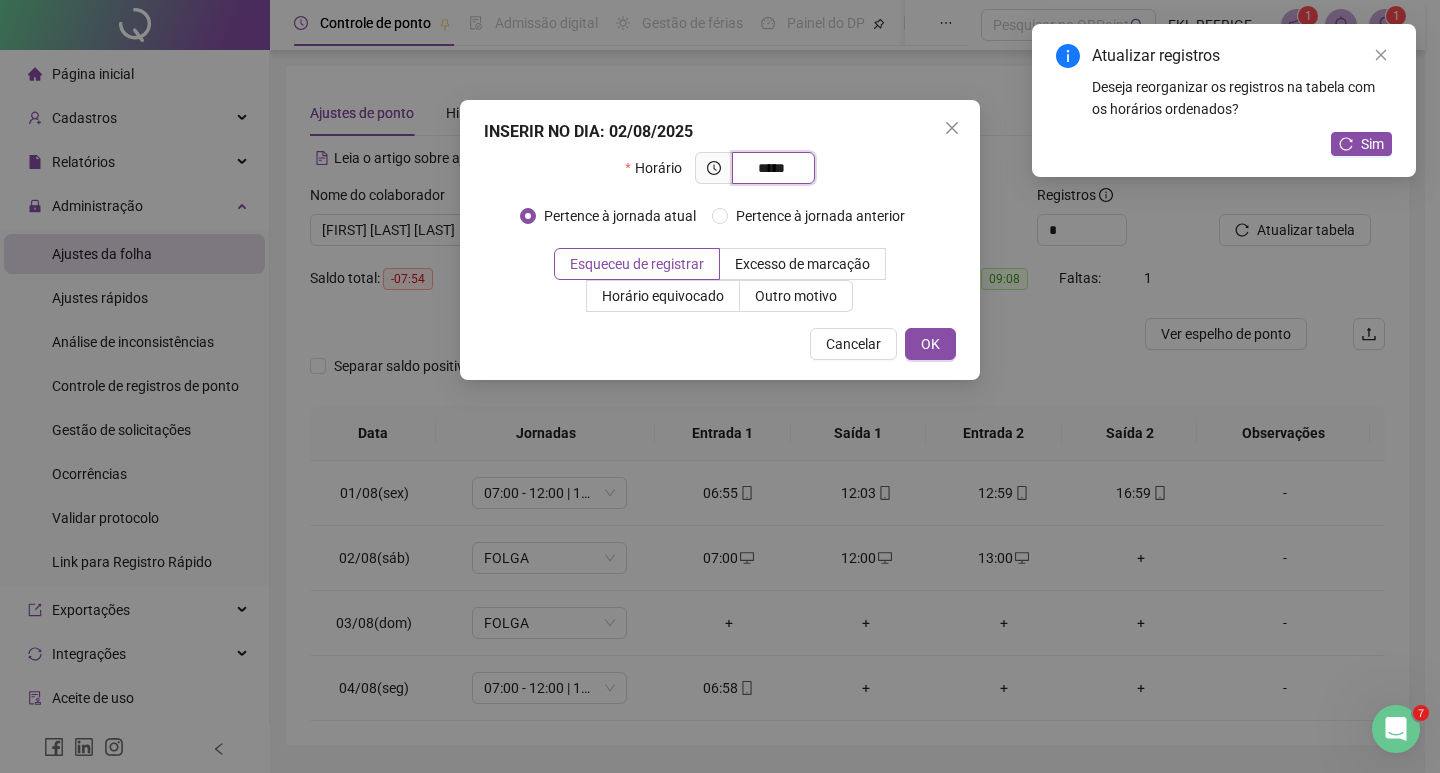 type on "*****" 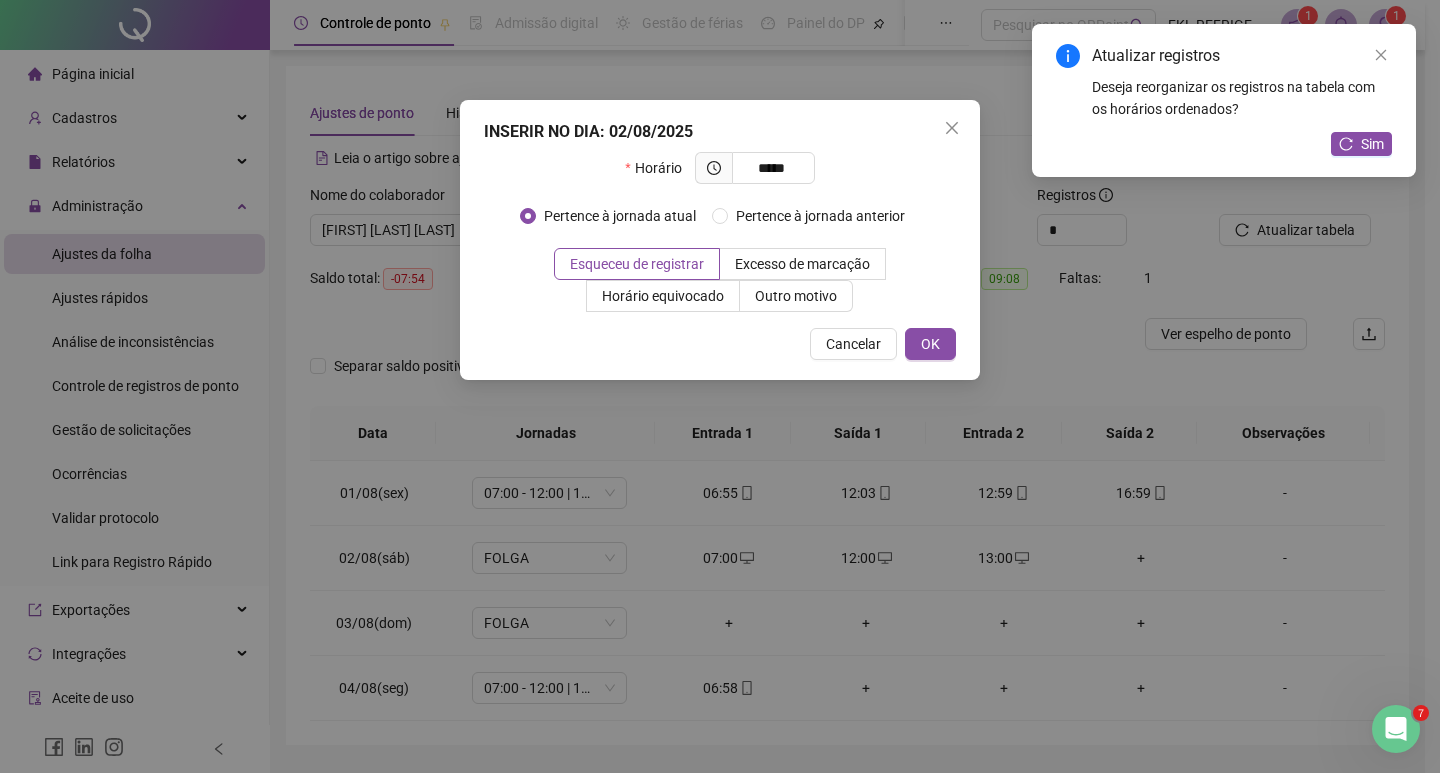 click on "INSERIR NO DIA :   02/08/2025 Horário ***** Pertence à jornada atual Pertence à jornada anterior Esqueceu de registrar Excesso de marcação Horário equivocado Outro motivo Motivo Cancelar OK" at bounding box center [720, 240] 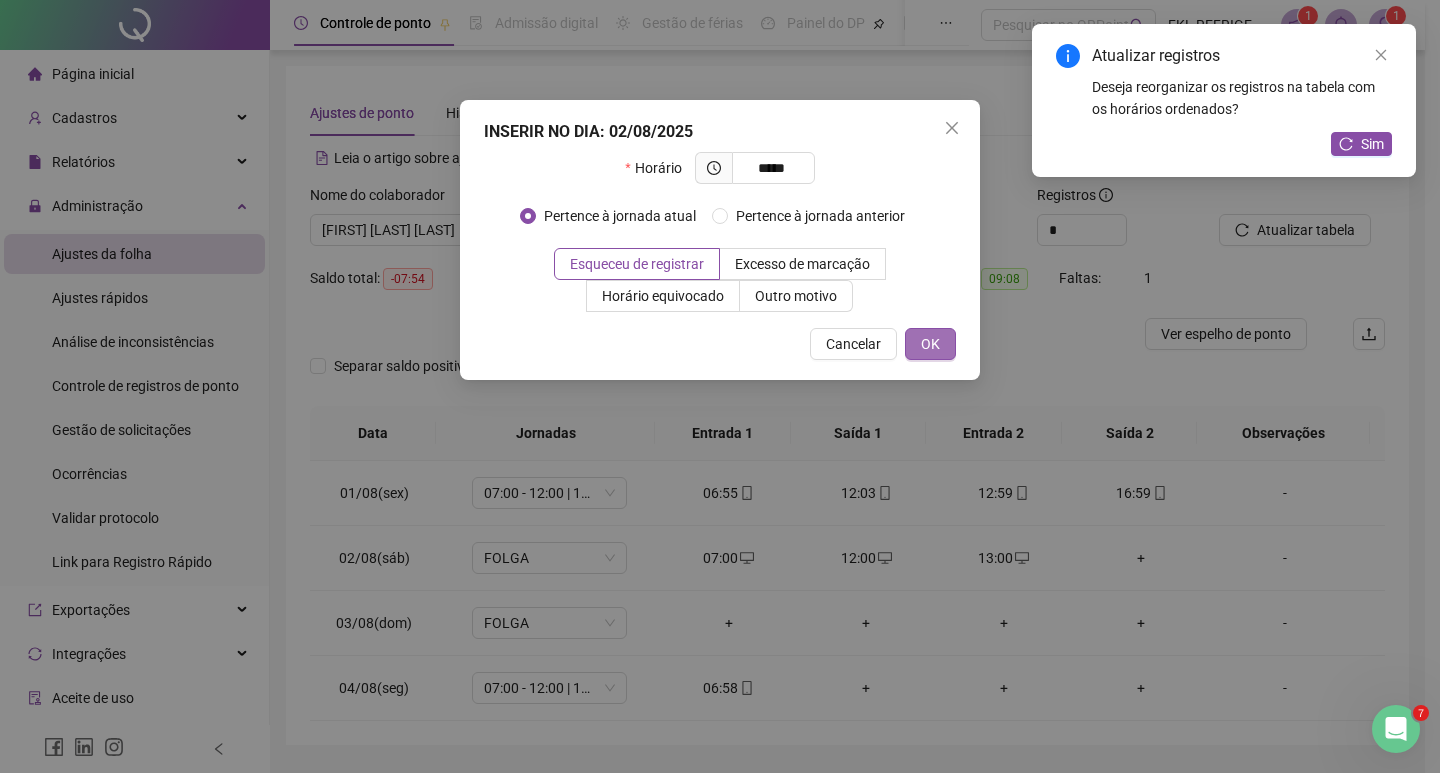 click on "OK" at bounding box center [930, 344] 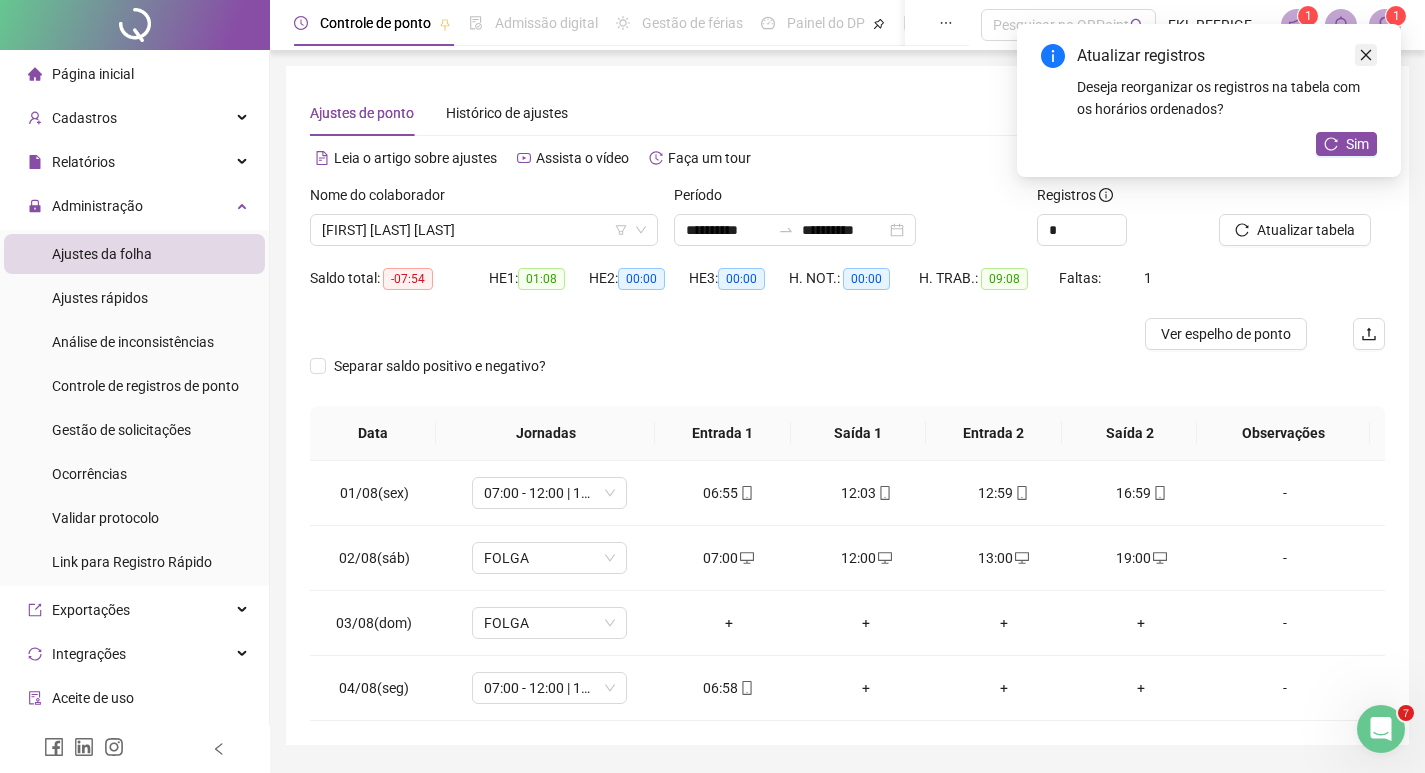 click 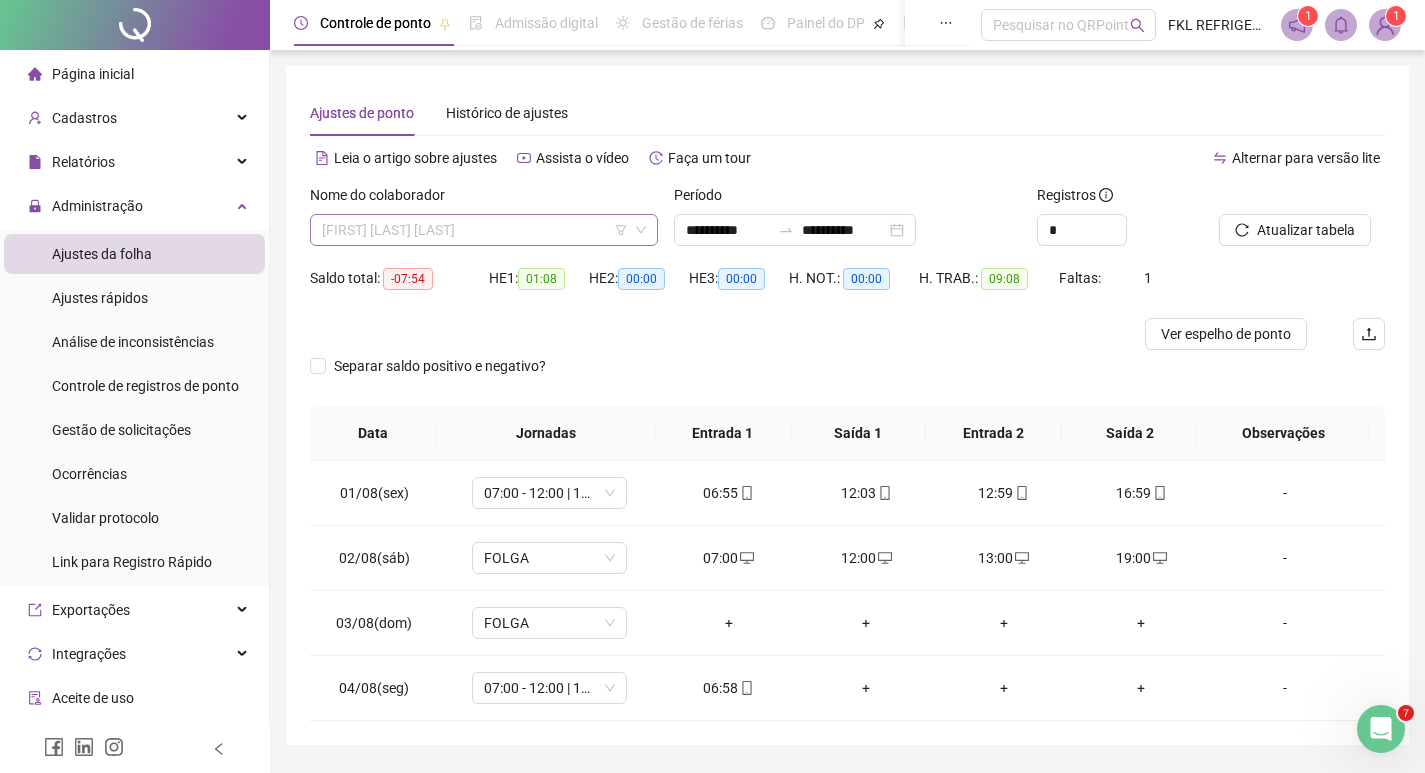 click on "[FIRST] [LAST] [LAST]" at bounding box center (484, 230) 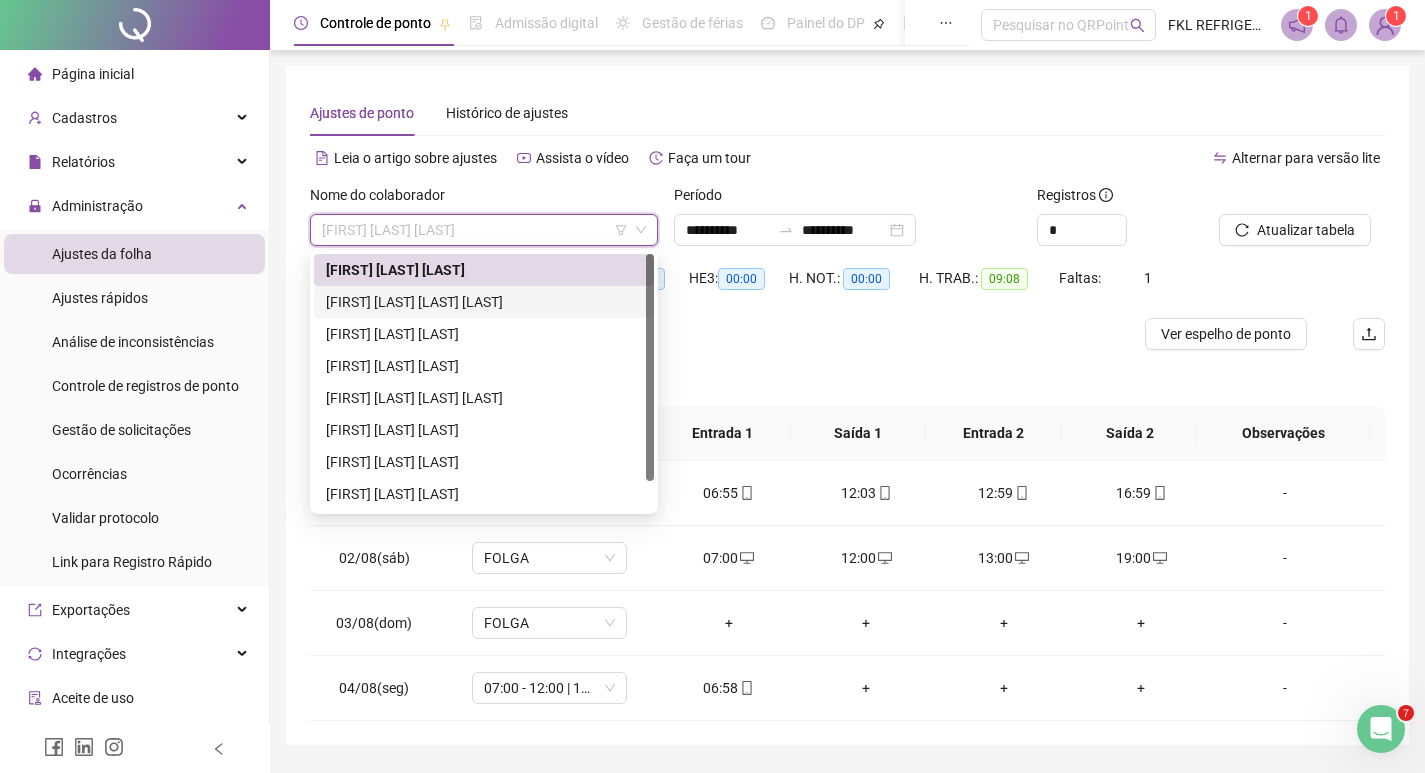 click on "[FIRST] [LAST] [LAST] [LAST]" at bounding box center (484, 302) 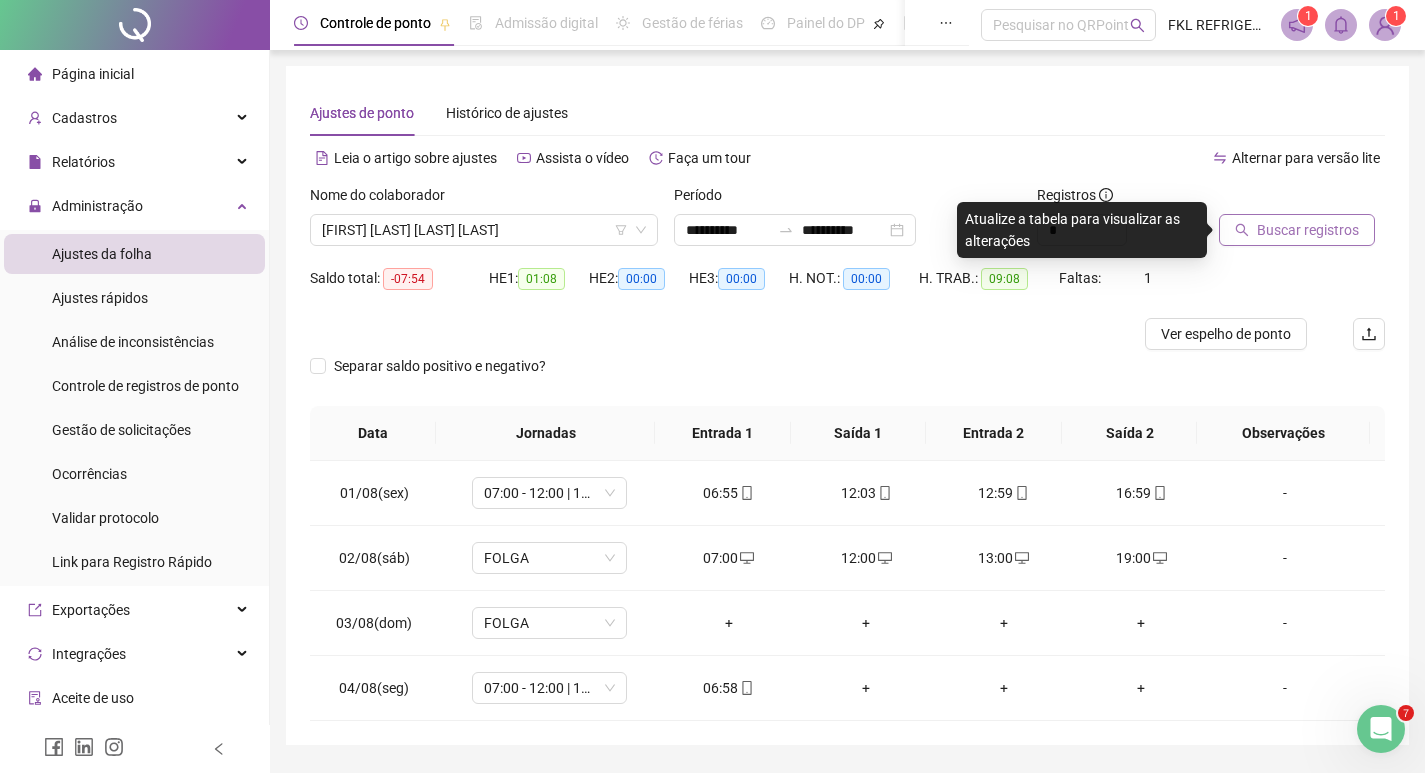 click 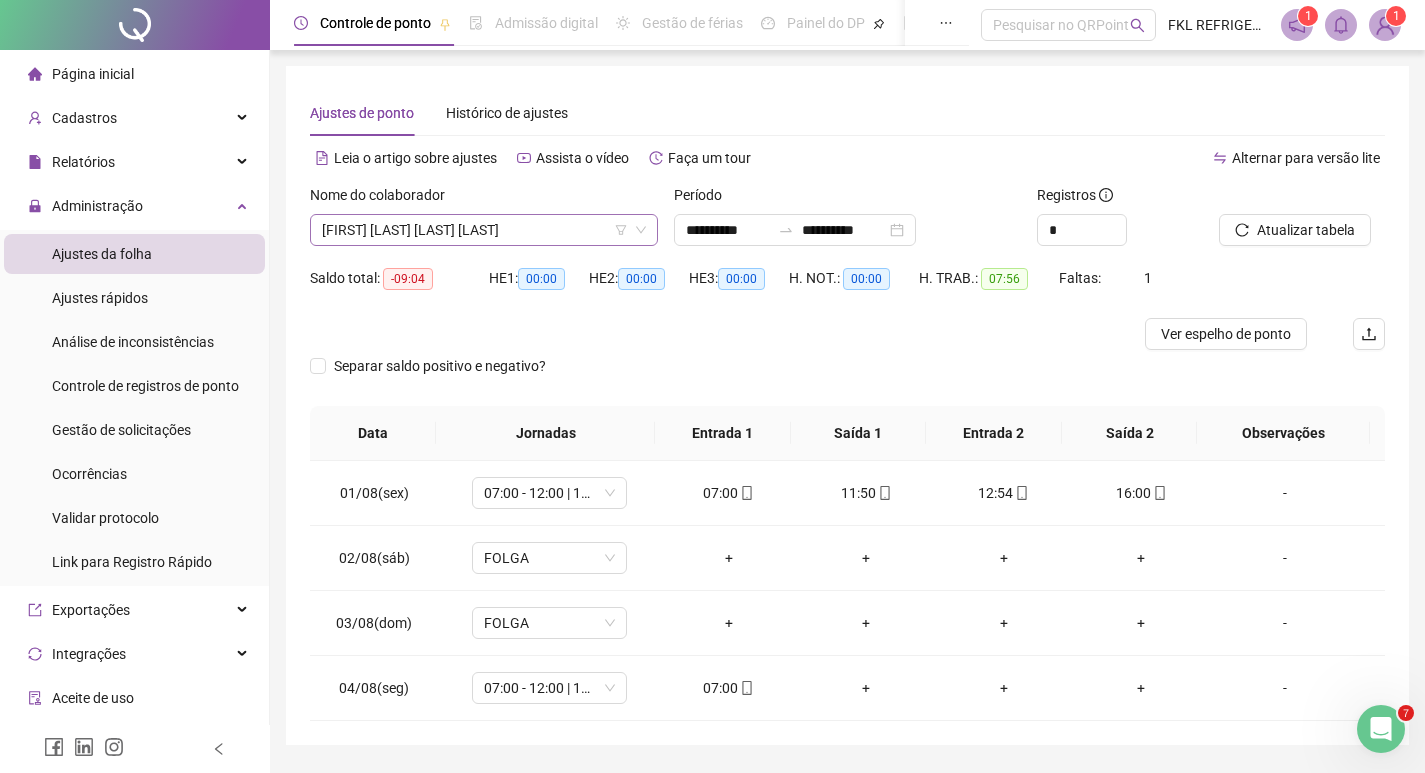 click on "[FIRST] [LAST] [LAST] [LAST]" at bounding box center [484, 230] 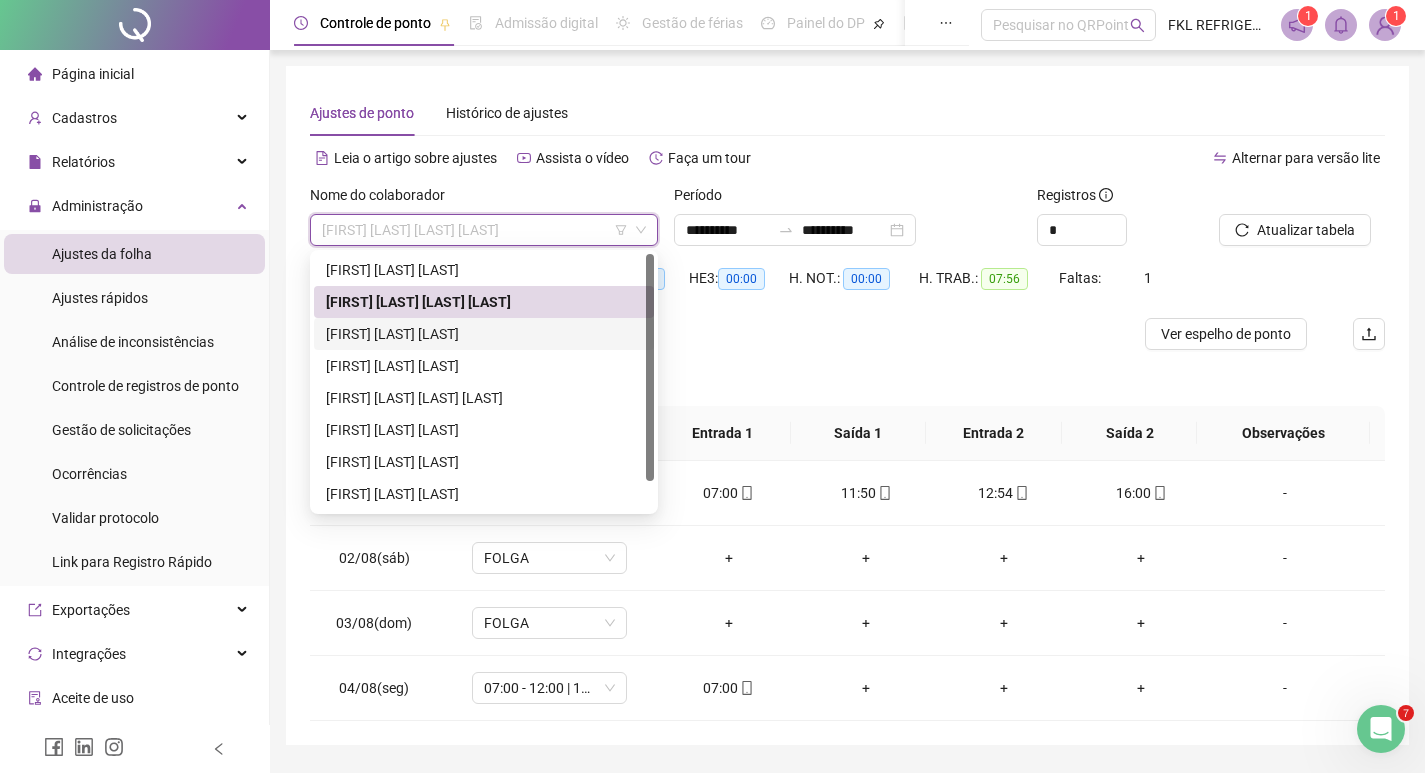 click on "[FIRST] [LAST] [LAST]" at bounding box center [484, 334] 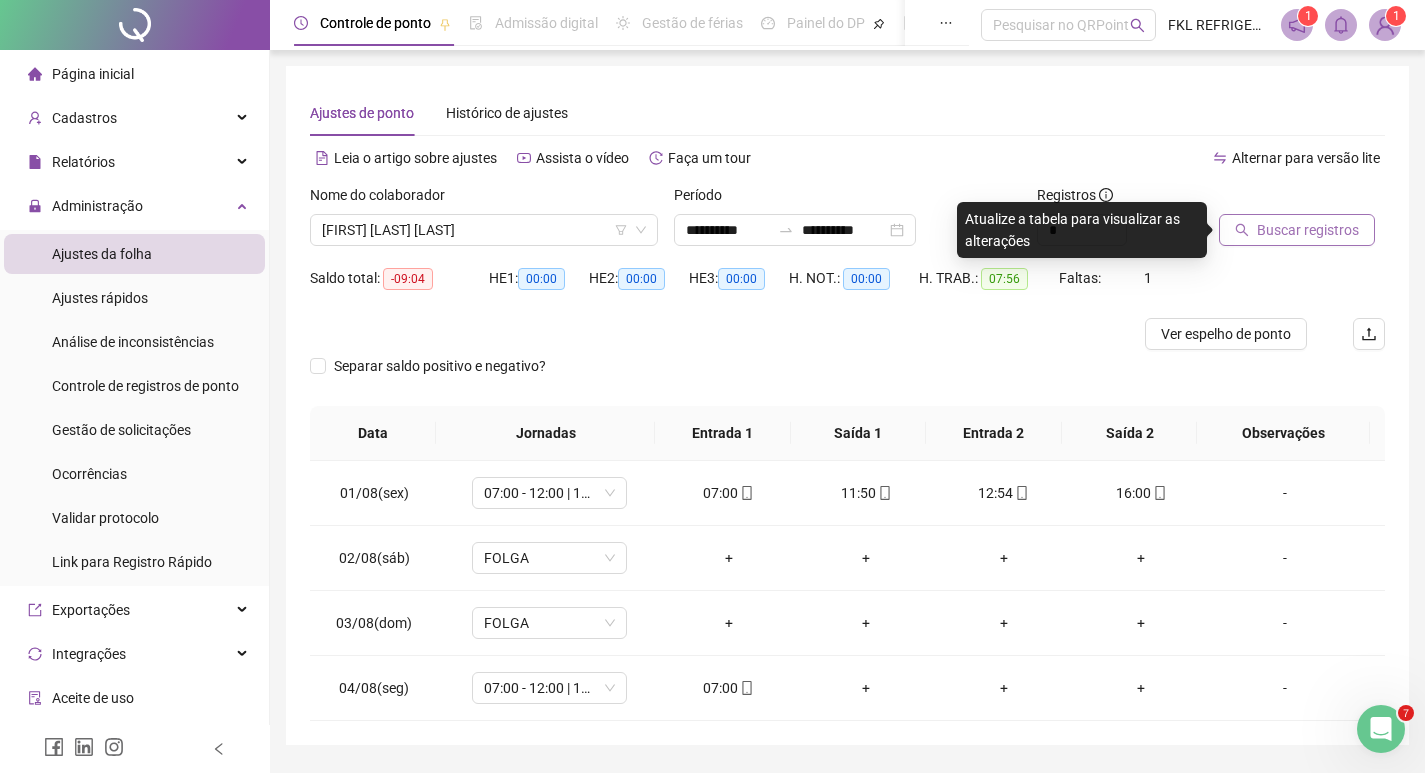 click 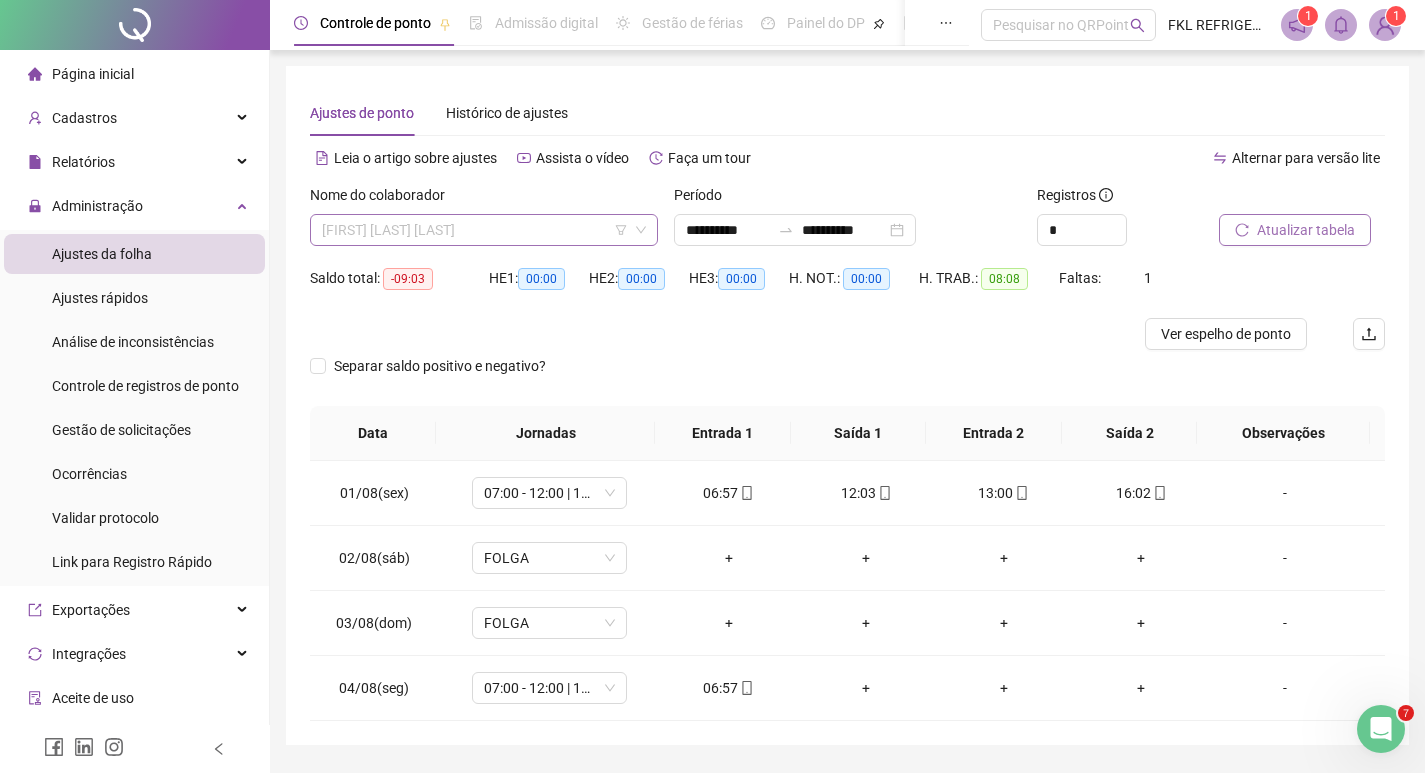 click on "[FIRST] [LAST] [LAST]" at bounding box center [484, 230] 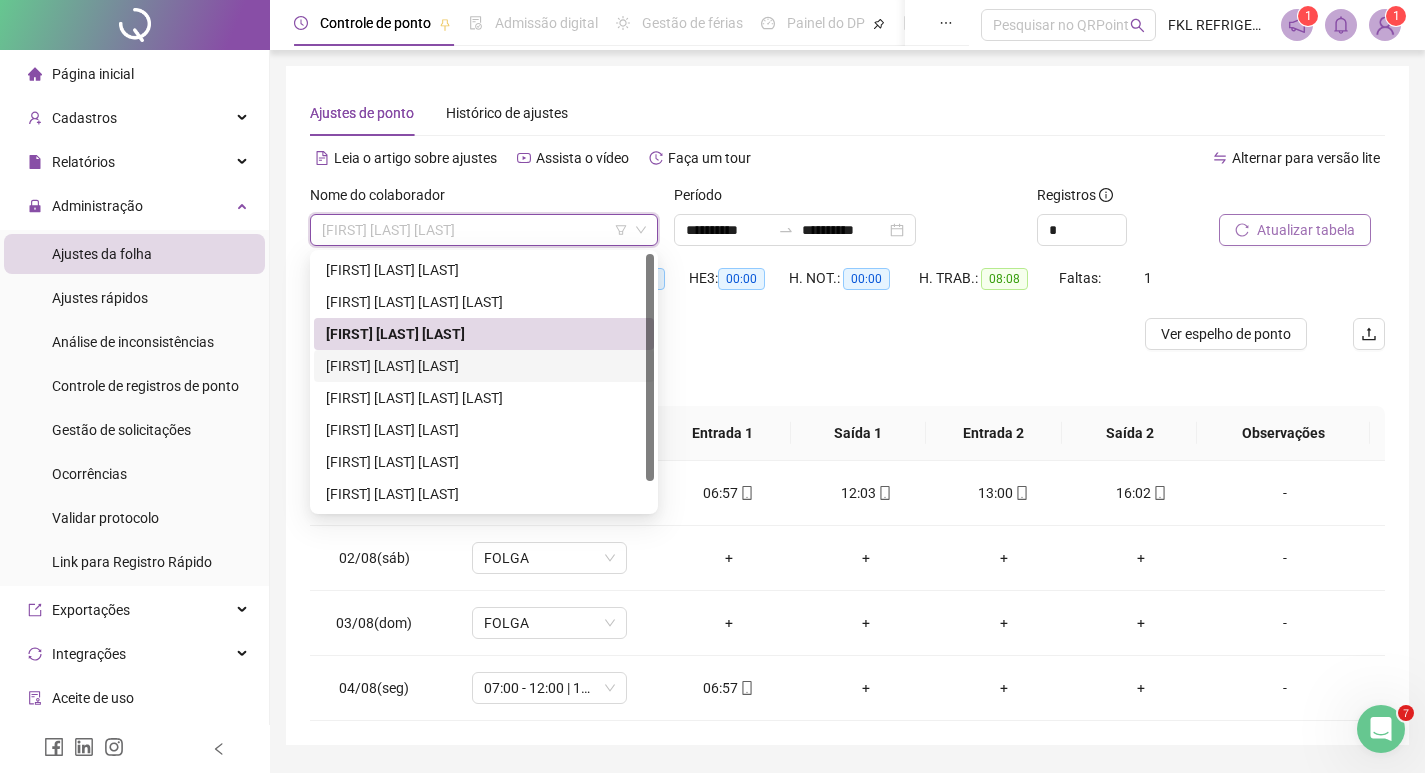 click on "[FIRST] [LAST] [LAST]" at bounding box center (484, 366) 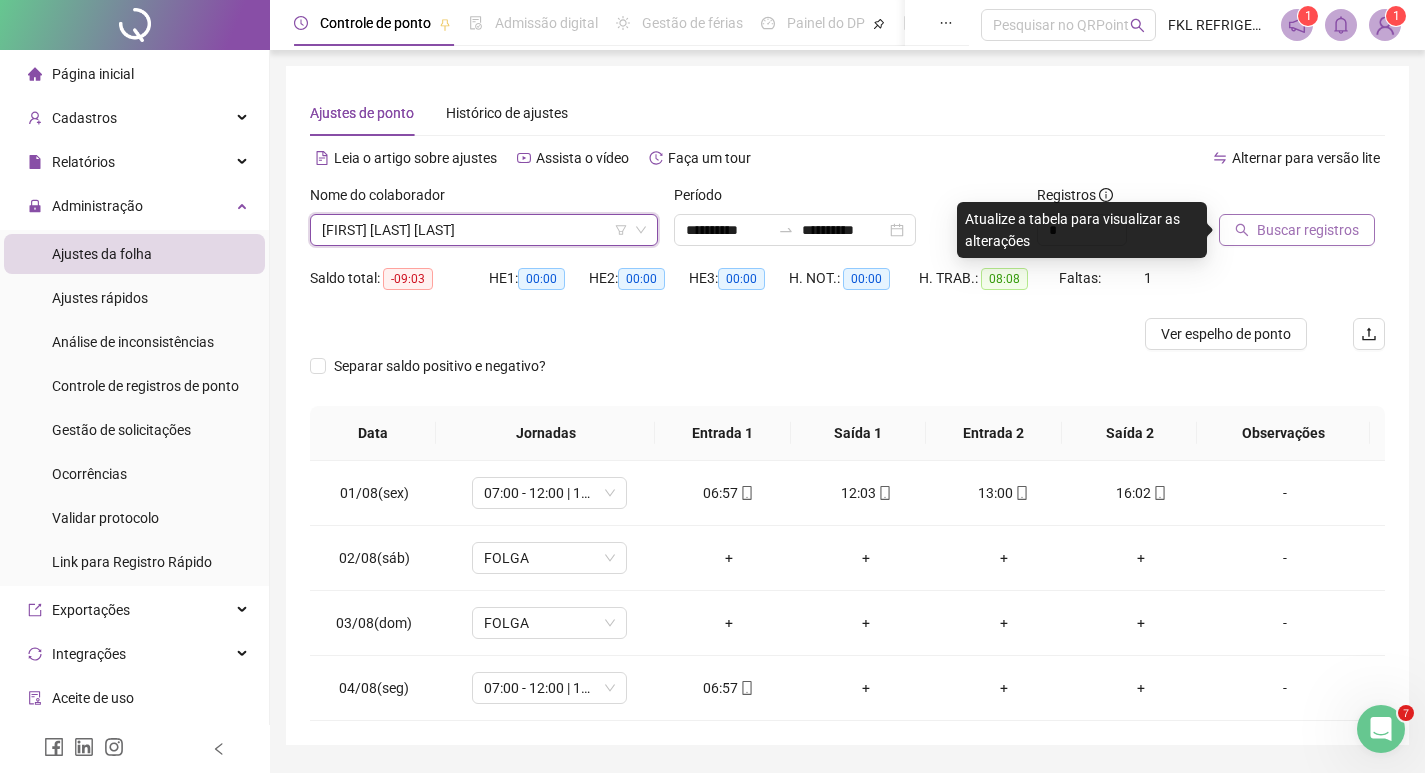 click on "Buscar registros" at bounding box center (1297, 230) 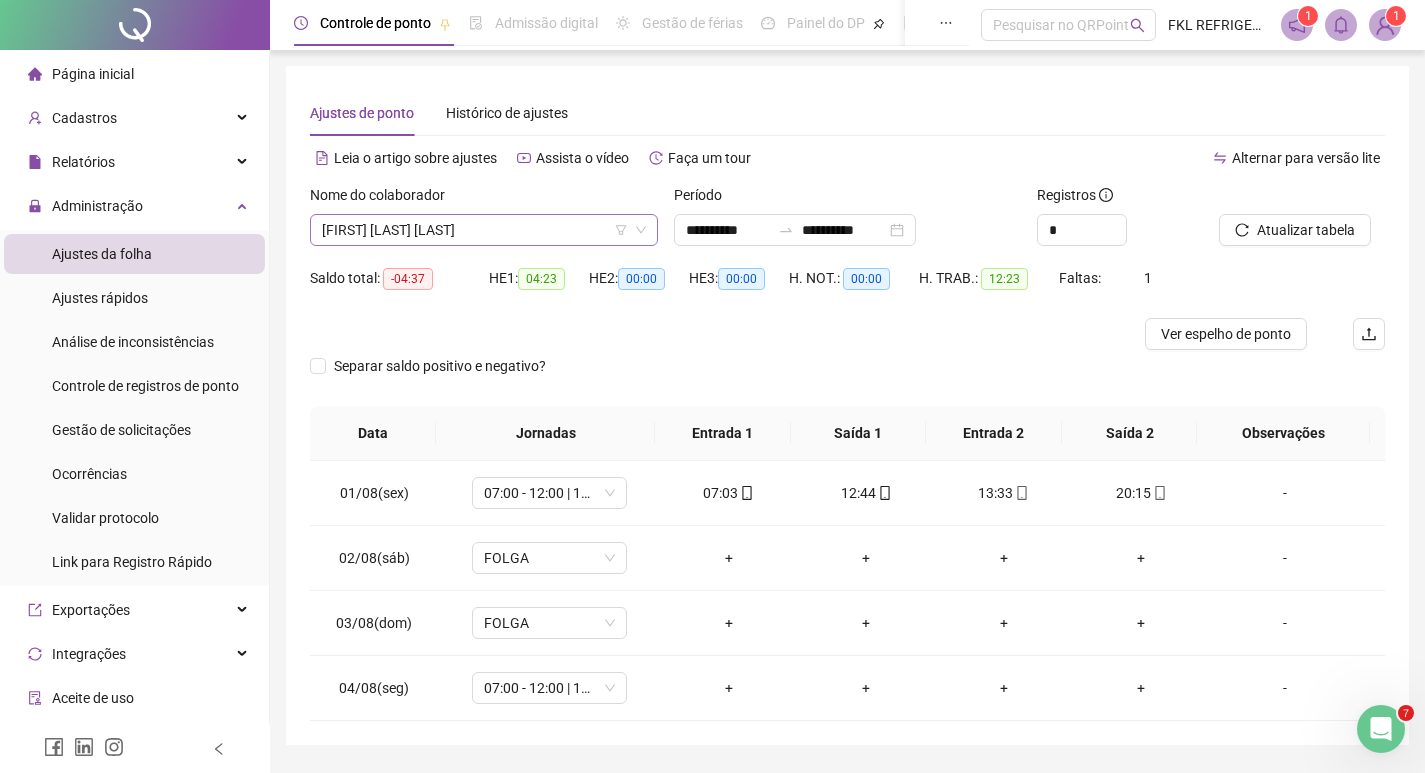 click on "[FIRST] [LAST] [LAST]" at bounding box center [484, 230] 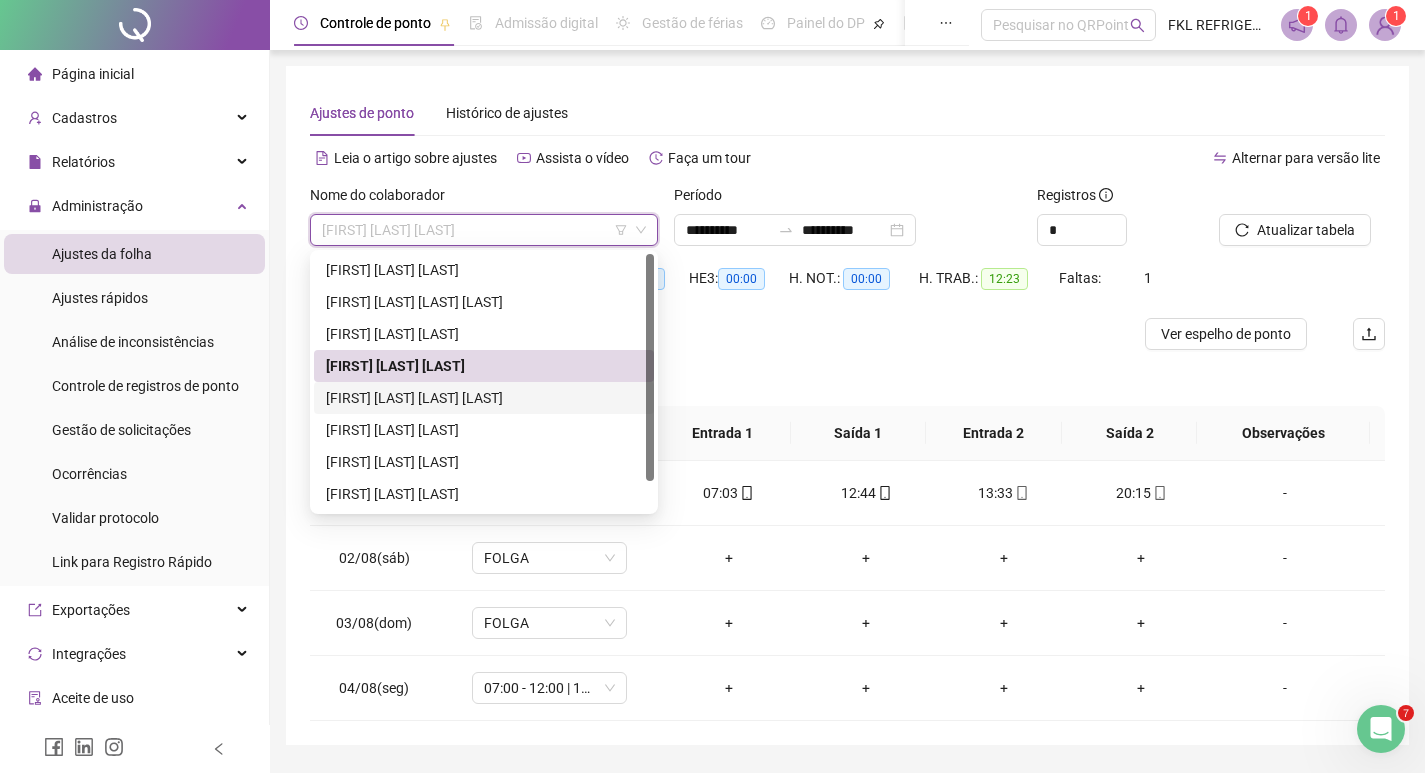click on "[FIRST] [LAST] [LAST] [LAST]" at bounding box center (484, 398) 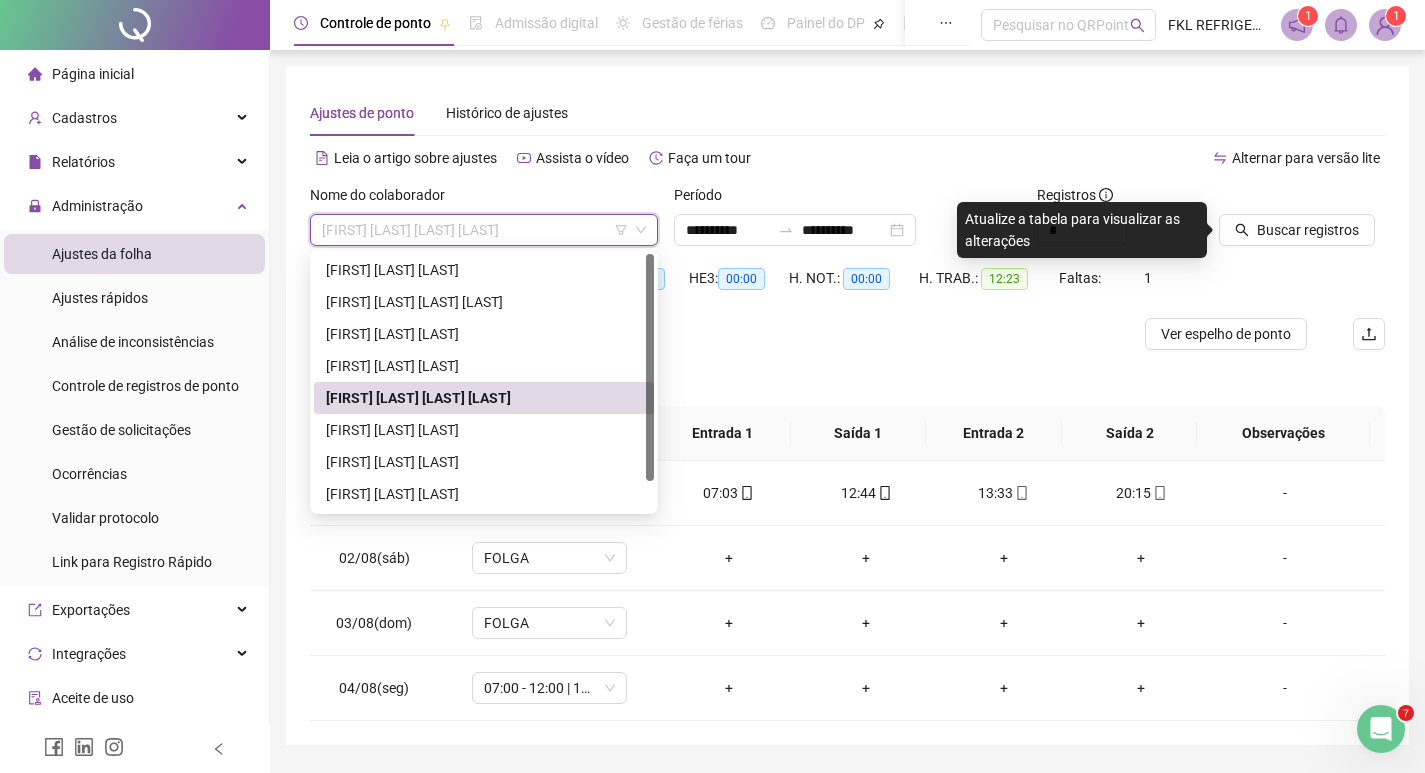 click on "[FIRST] [LAST] [LAST] [LAST]" at bounding box center [484, 230] 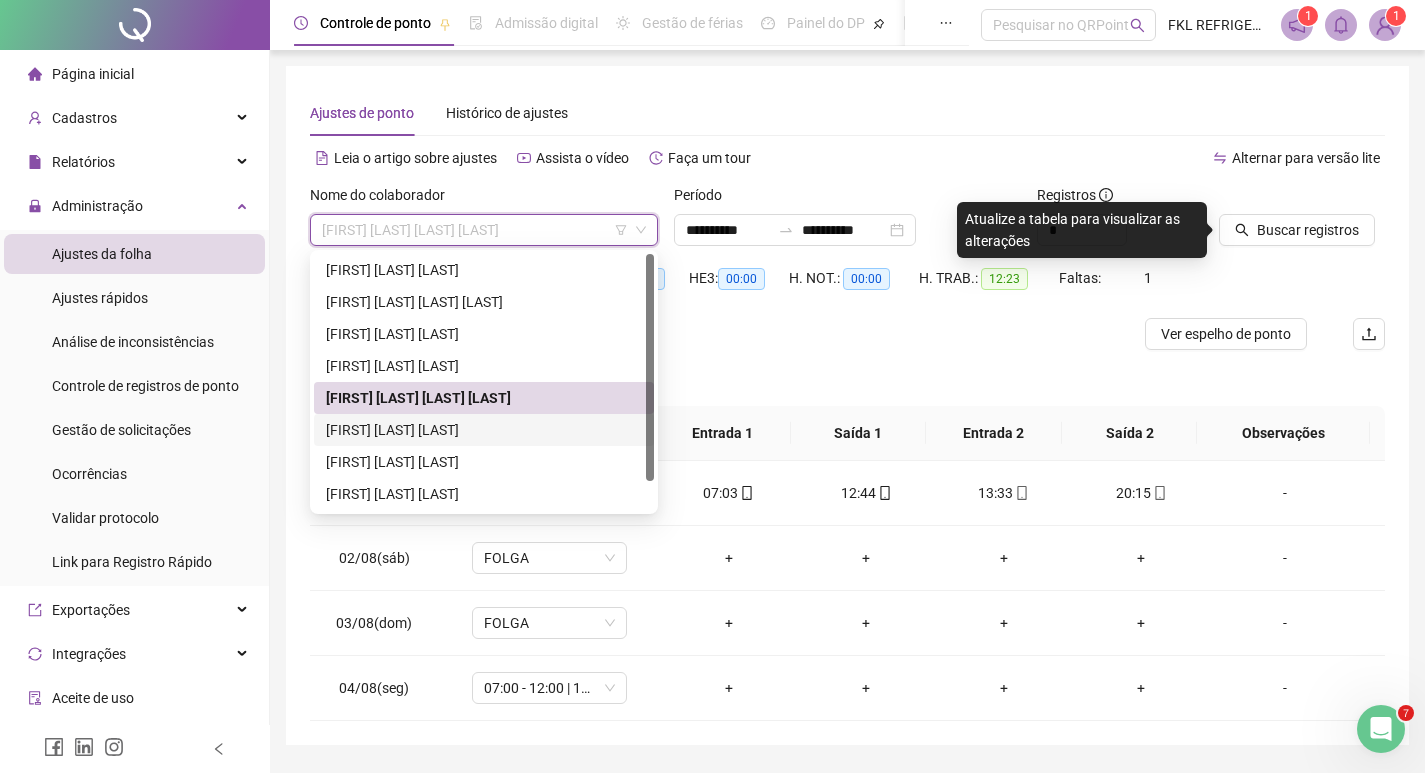 click on "[FIRST] [LAST] [LAST]" at bounding box center (484, 430) 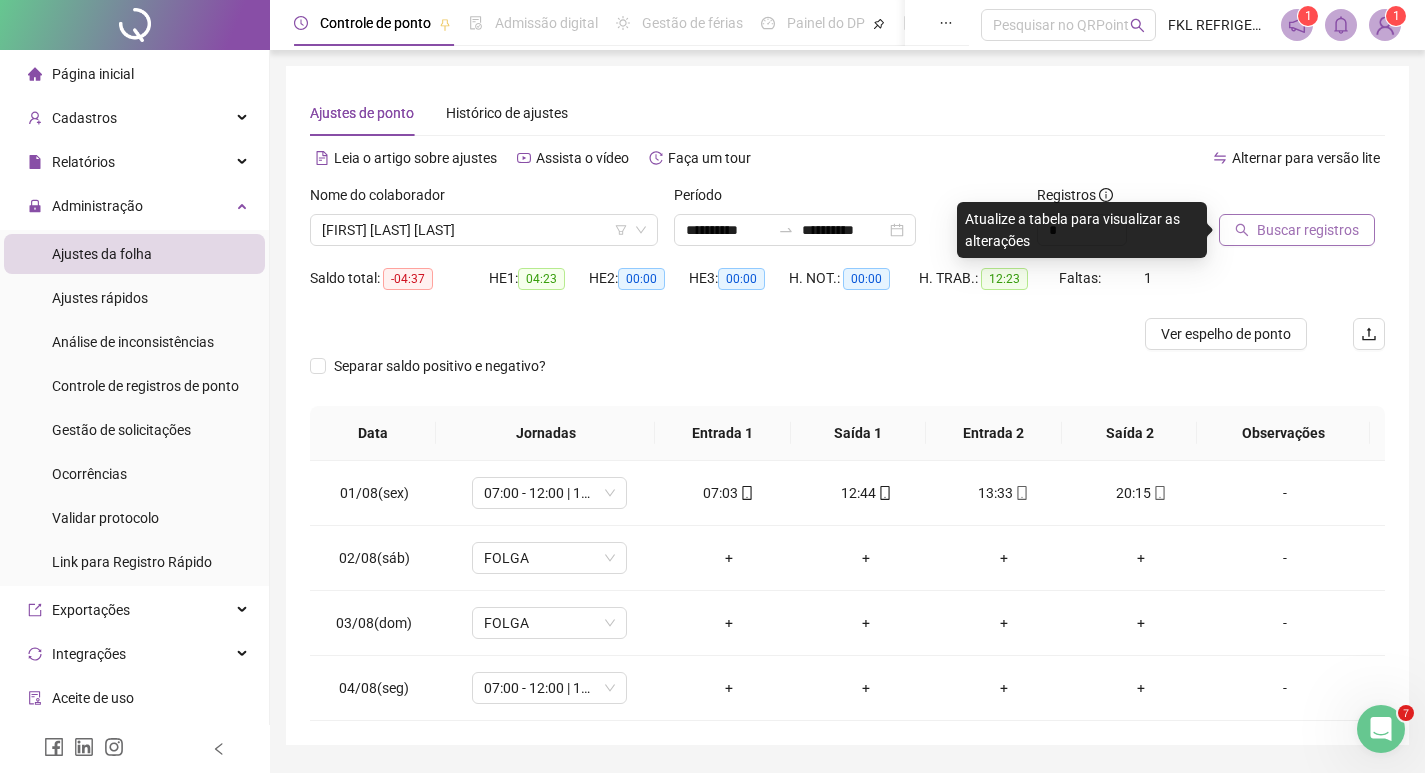 click on "Buscar registros" at bounding box center (1308, 230) 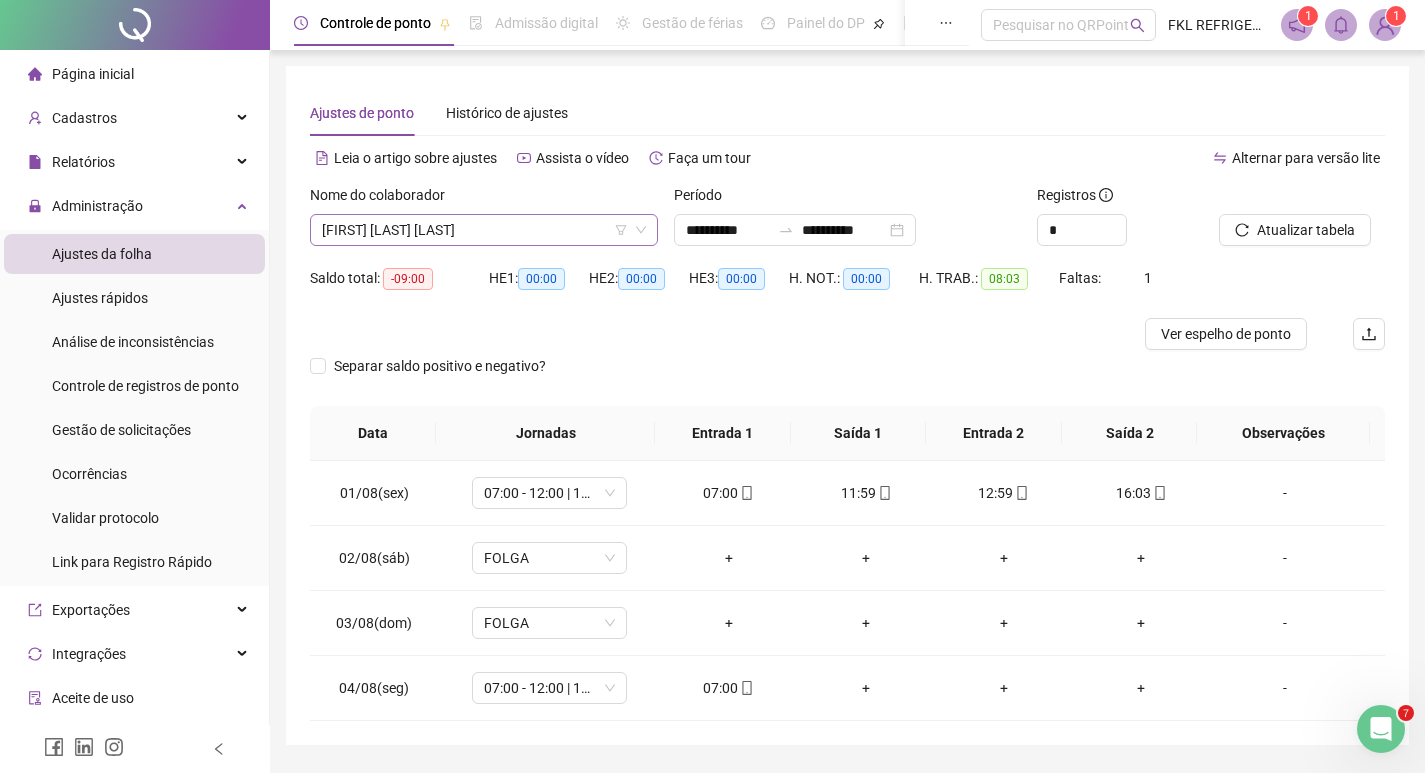 click on "[FIRST] [LAST] [LAST]" at bounding box center (484, 230) 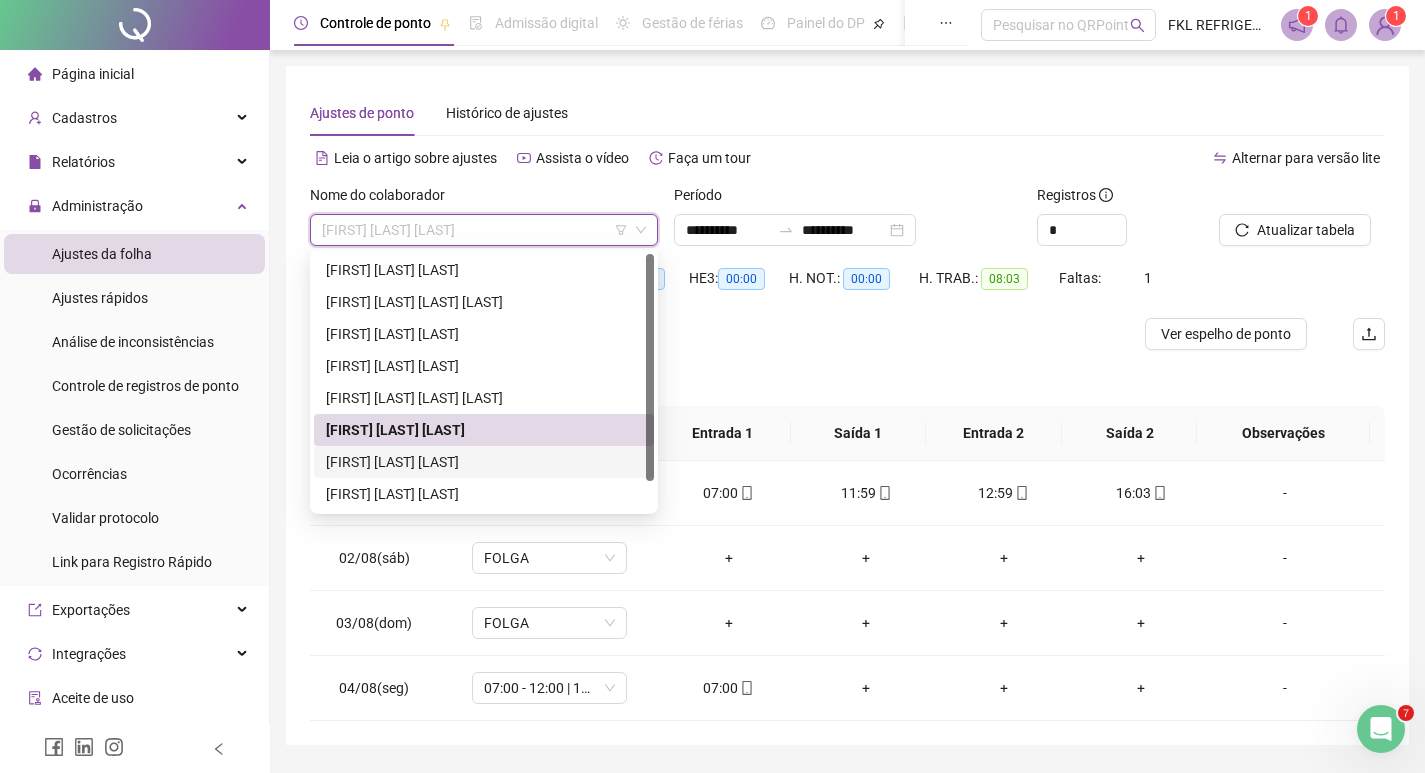 click on "[FIRST] [LAST] [LAST]" at bounding box center (484, 462) 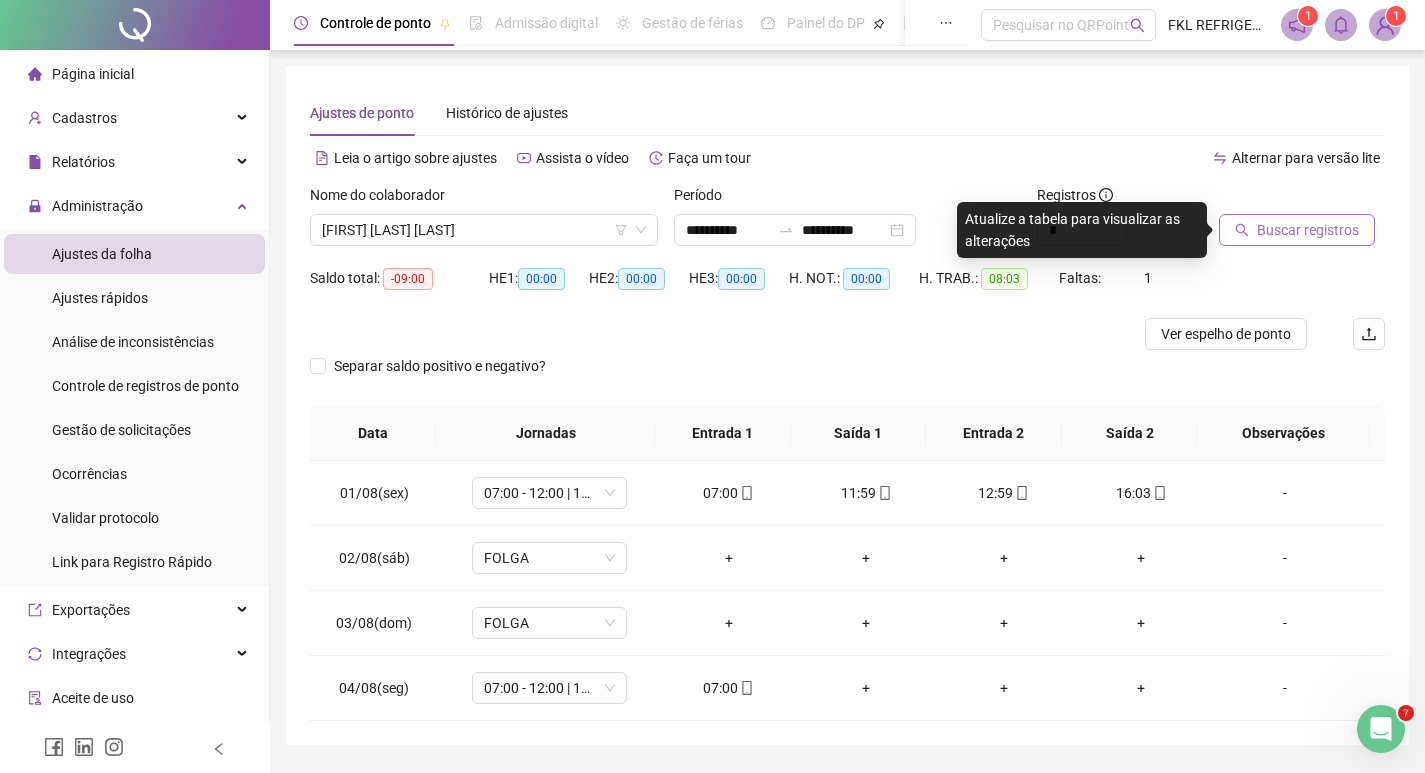 click on "Buscar registros" at bounding box center (1297, 230) 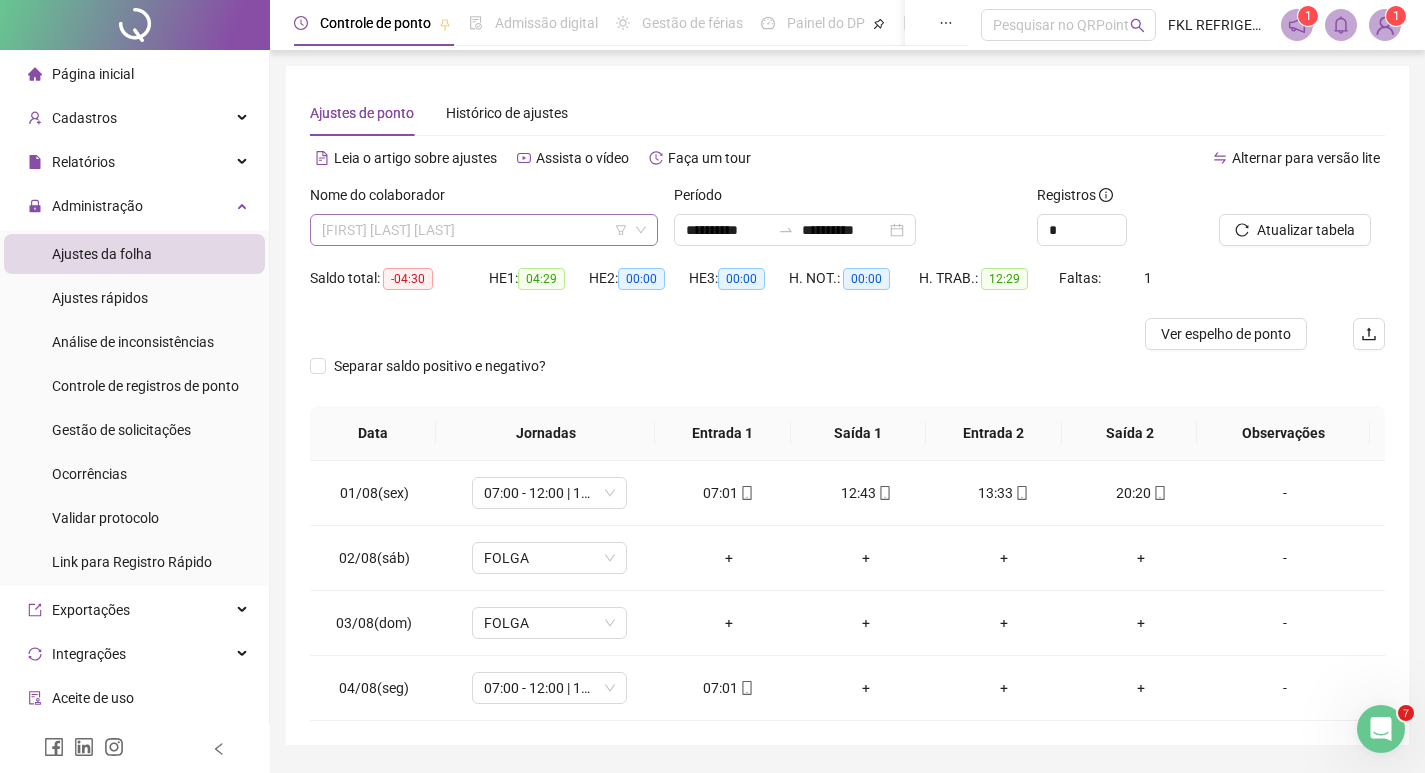 click on "[FIRST] [LAST] [LAST]" at bounding box center [484, 230] 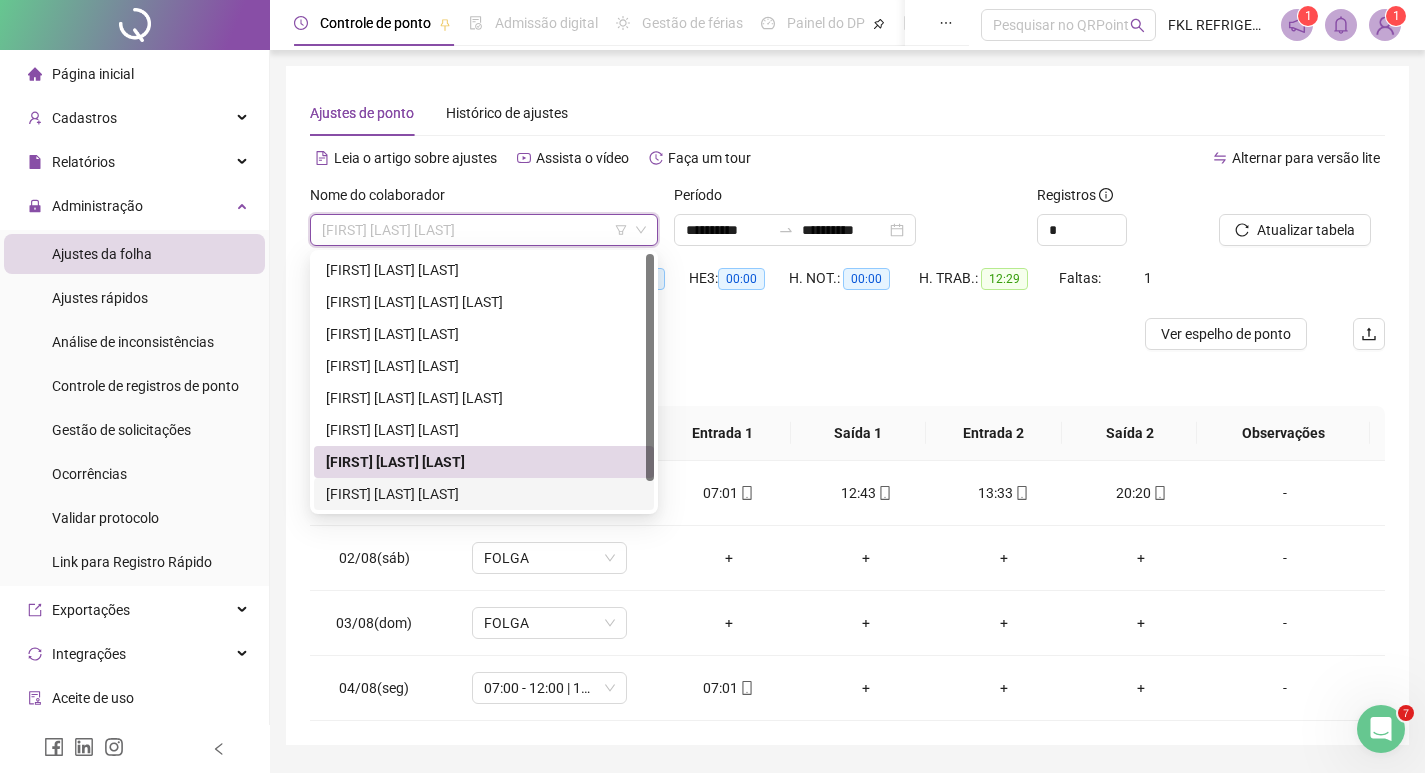 click on "[FIRST] [LAST] [LAST]" at bounding box center (484, 494) 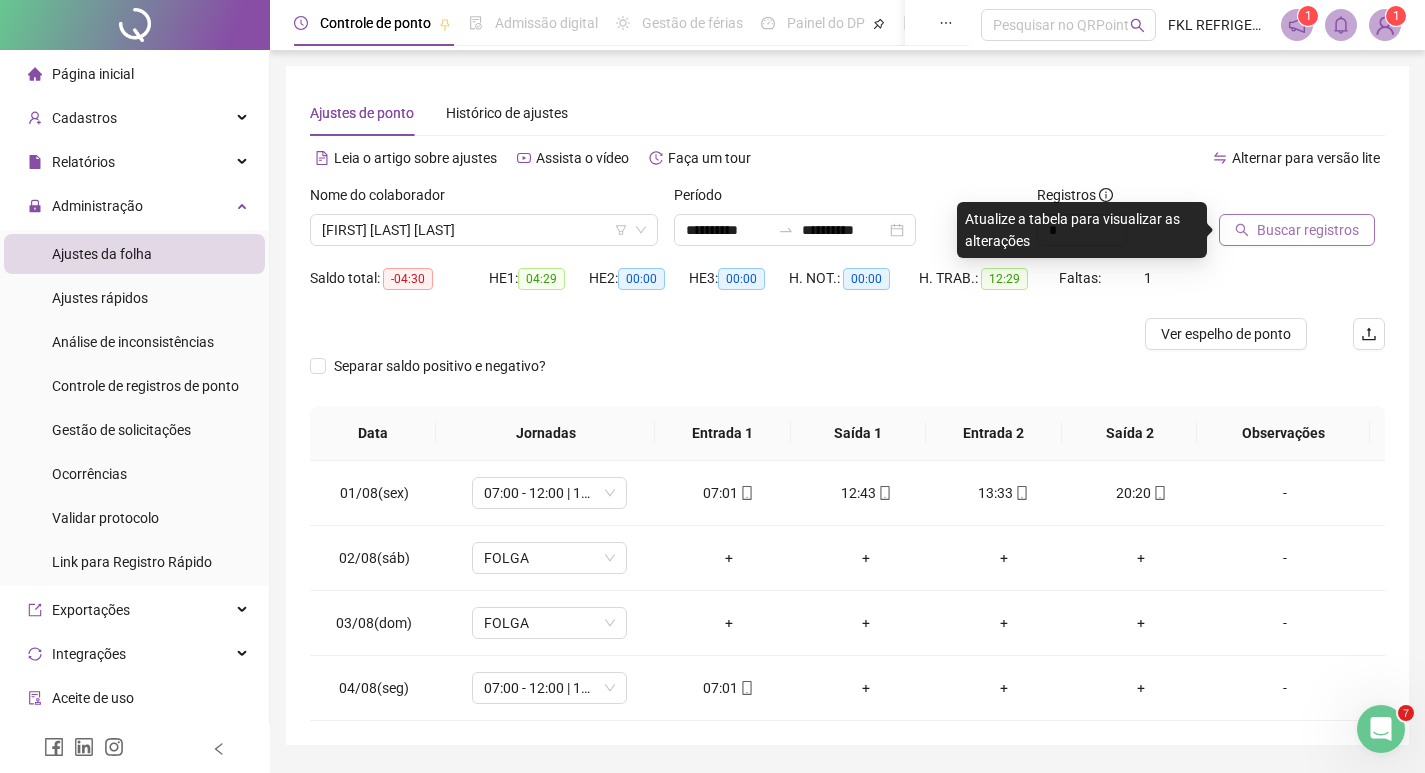 click on "Buscar registros" at bounding box center [1308, 230] 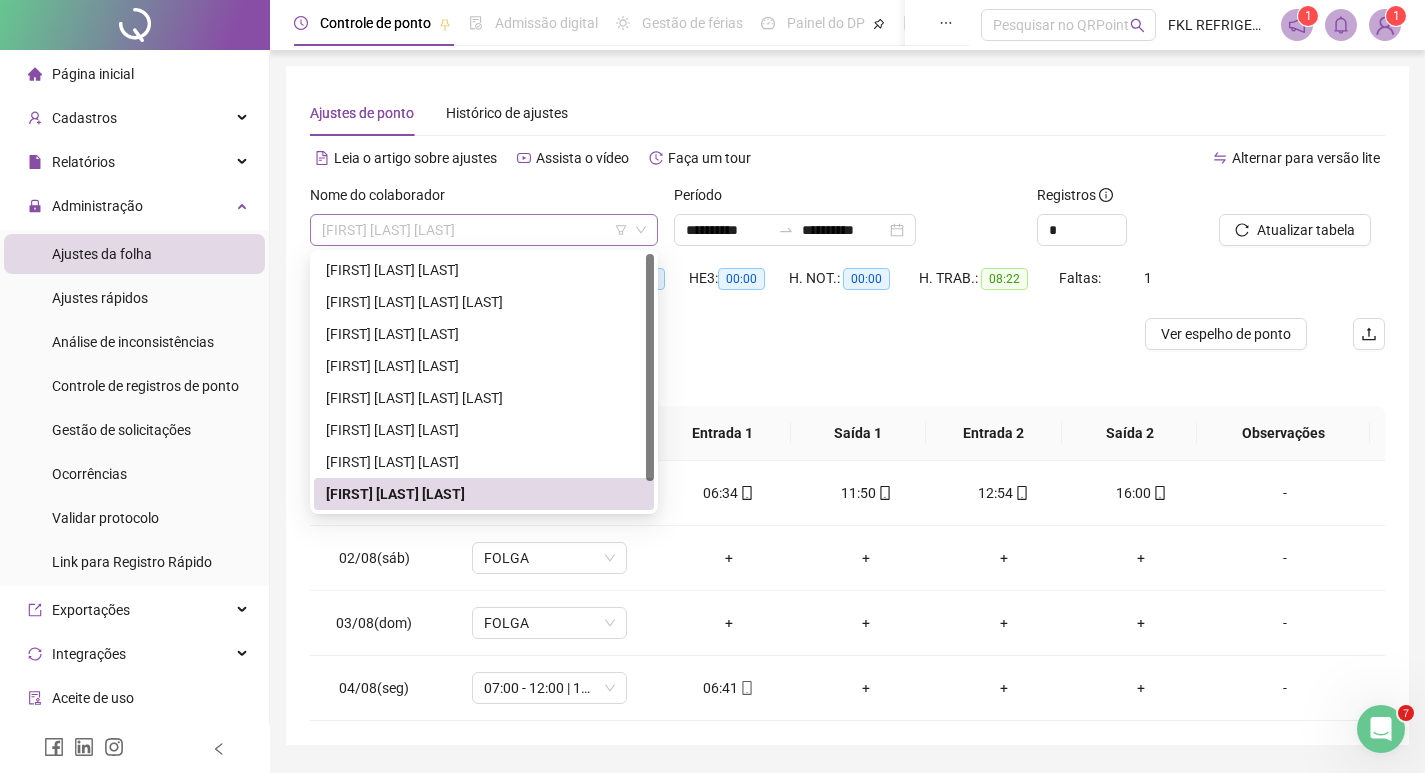 click on "[FIRST] [LAST] [LAST]" at bounding box center [484, 230] 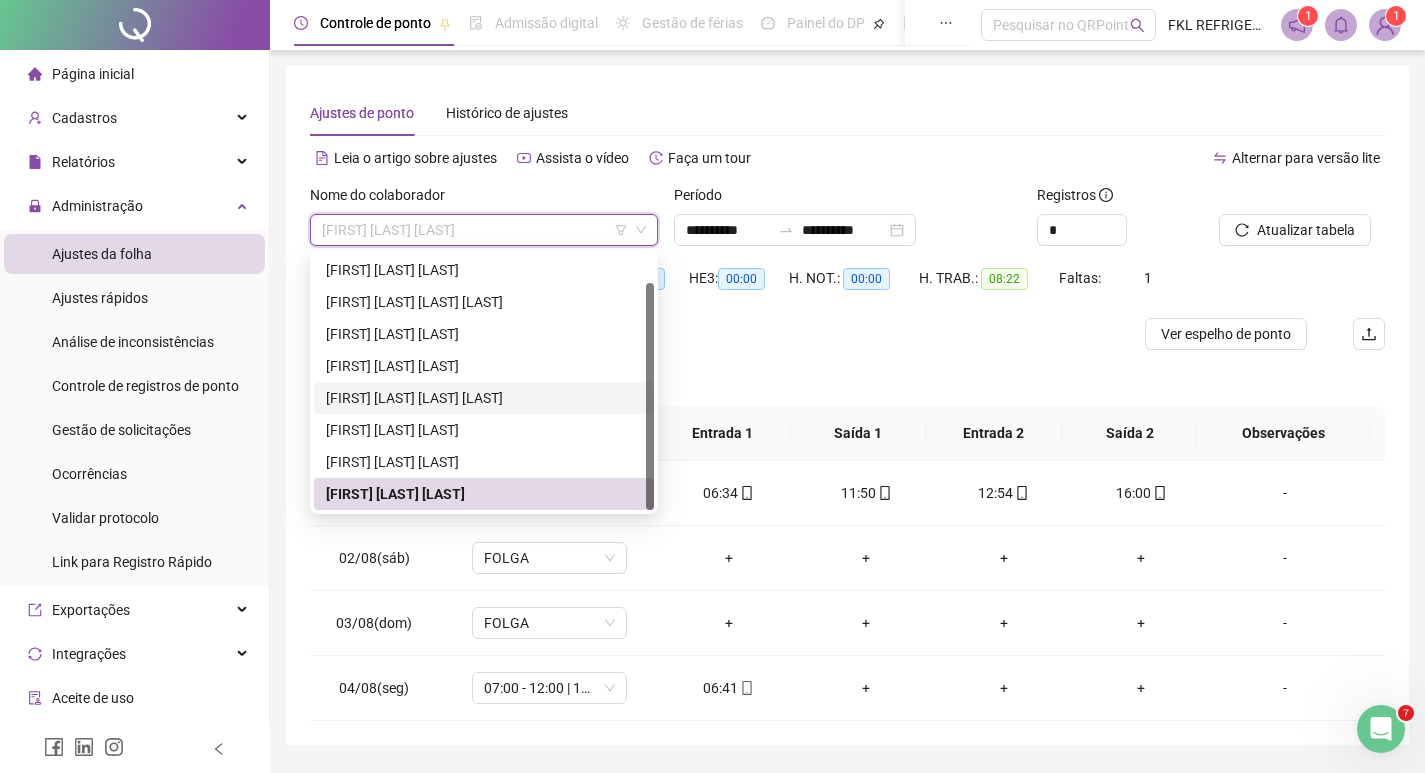 scroll, scrollTop: 32, scrollLeft: 0, axis: vertical 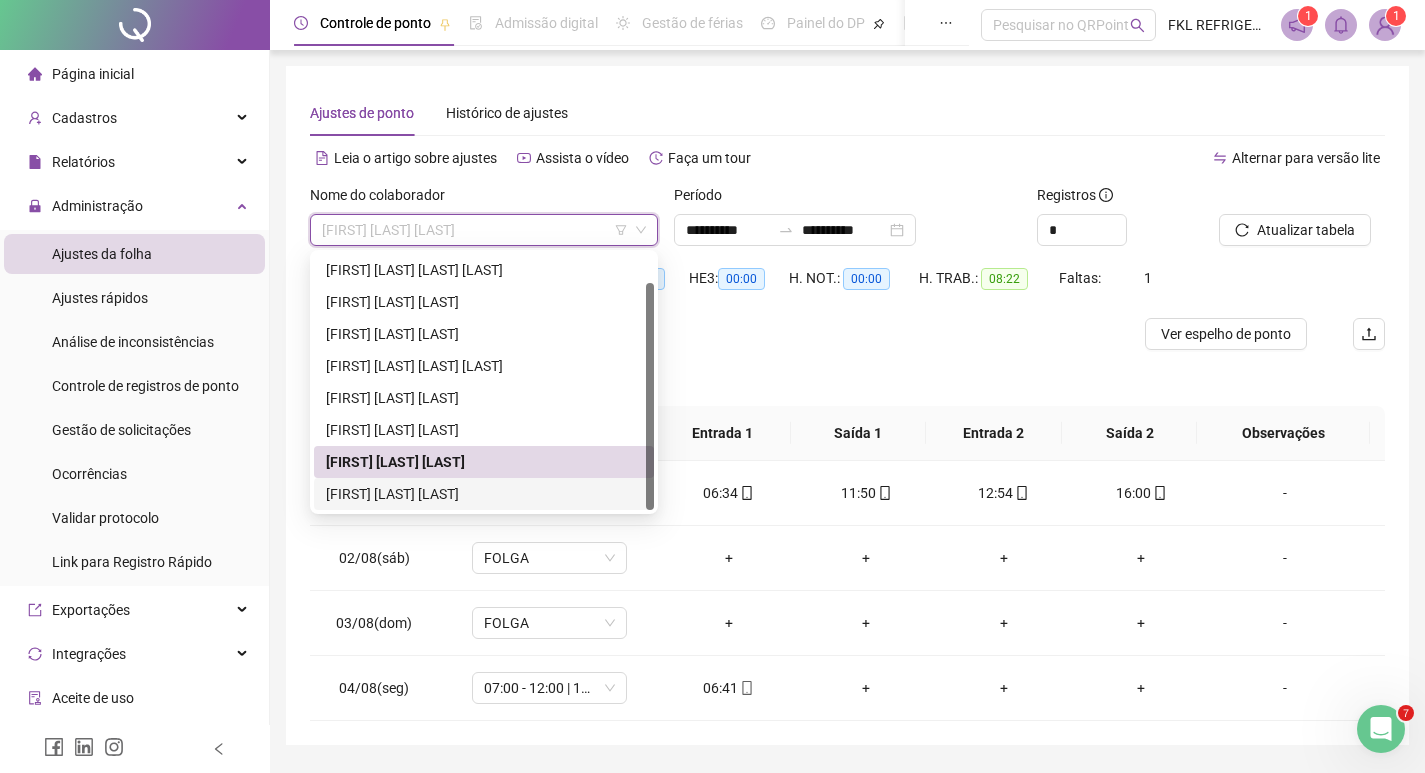 click on "[FIRST] [LAST] [LAST]" at bounding box center (484, 494) 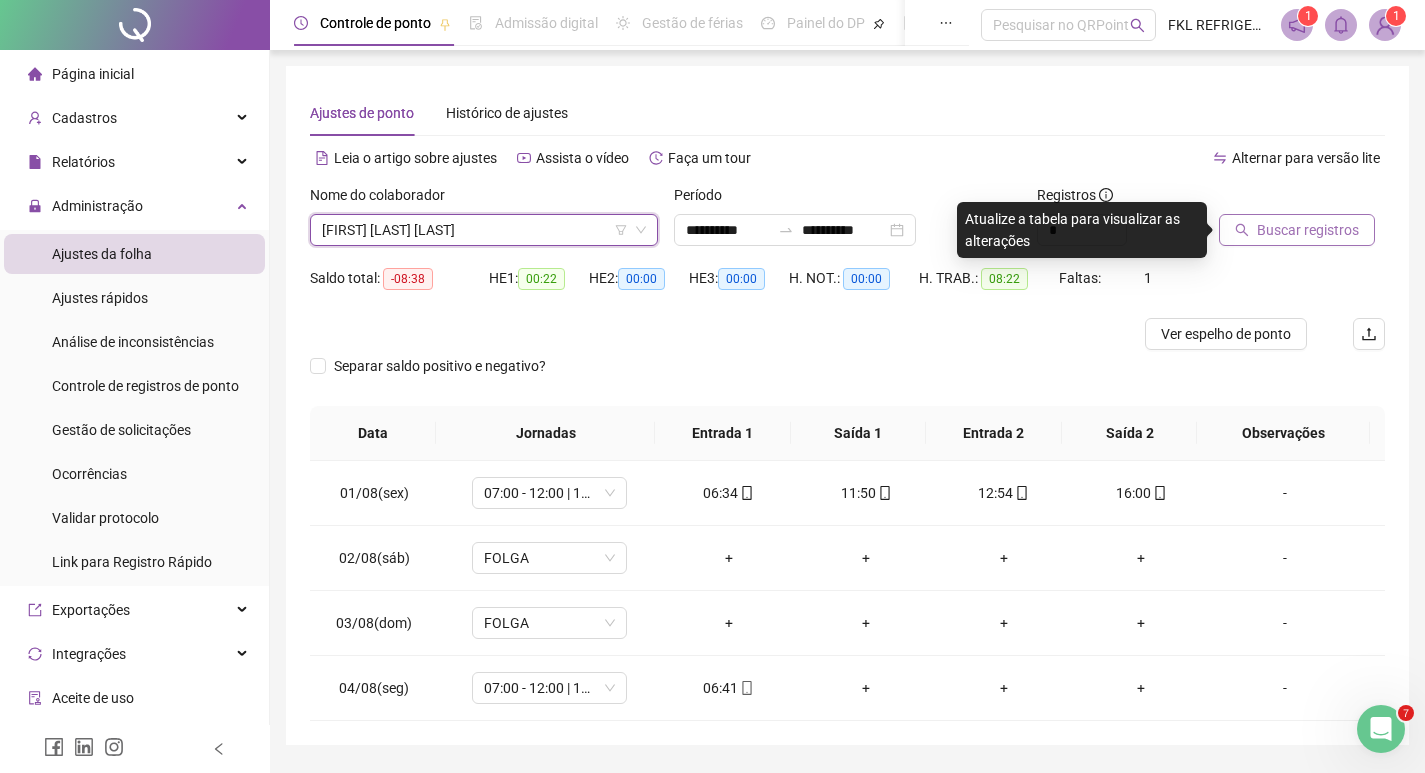click on "Buscar registros" at bounding box center (1308, 230) 